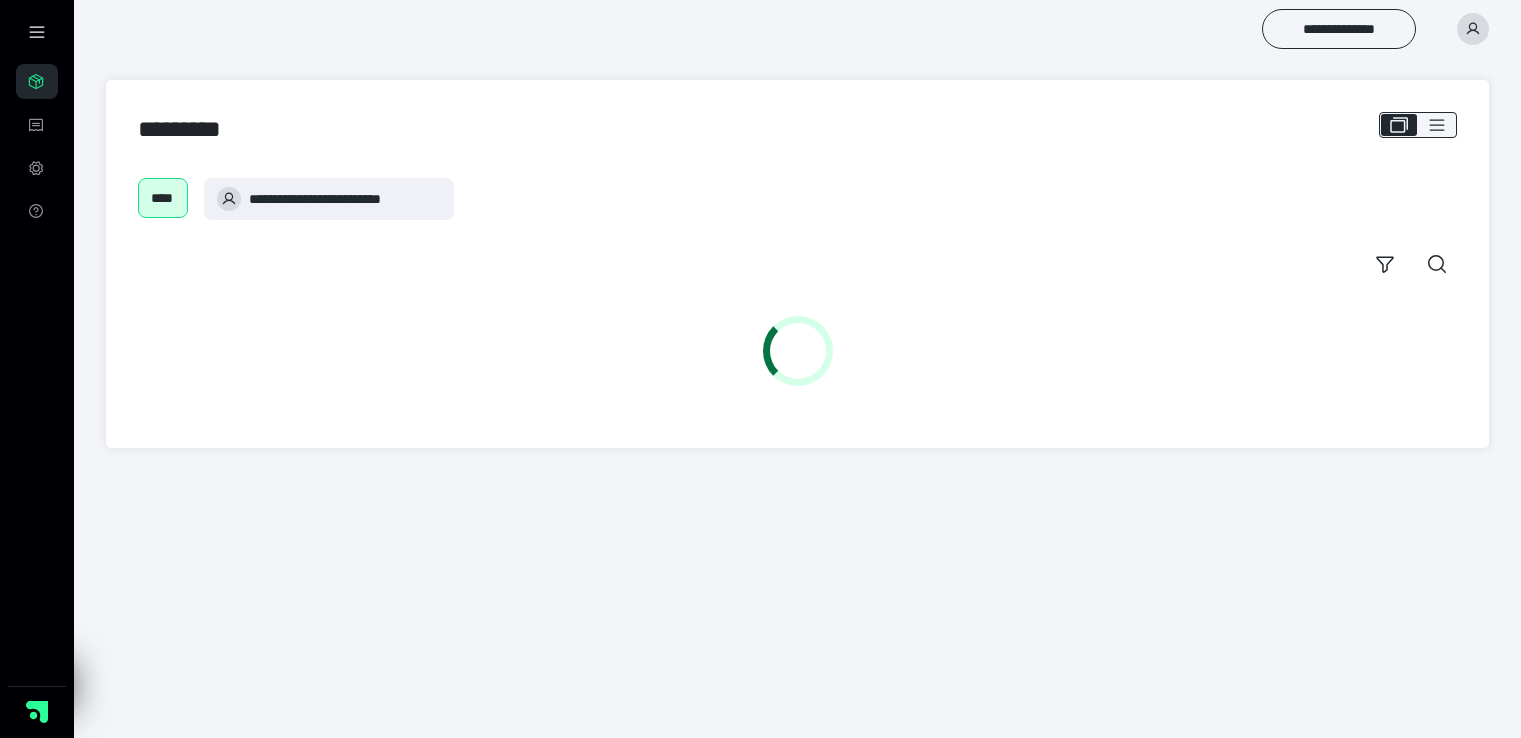 scroll, scrollTop: 0, scrollLeft: 0, axis: both 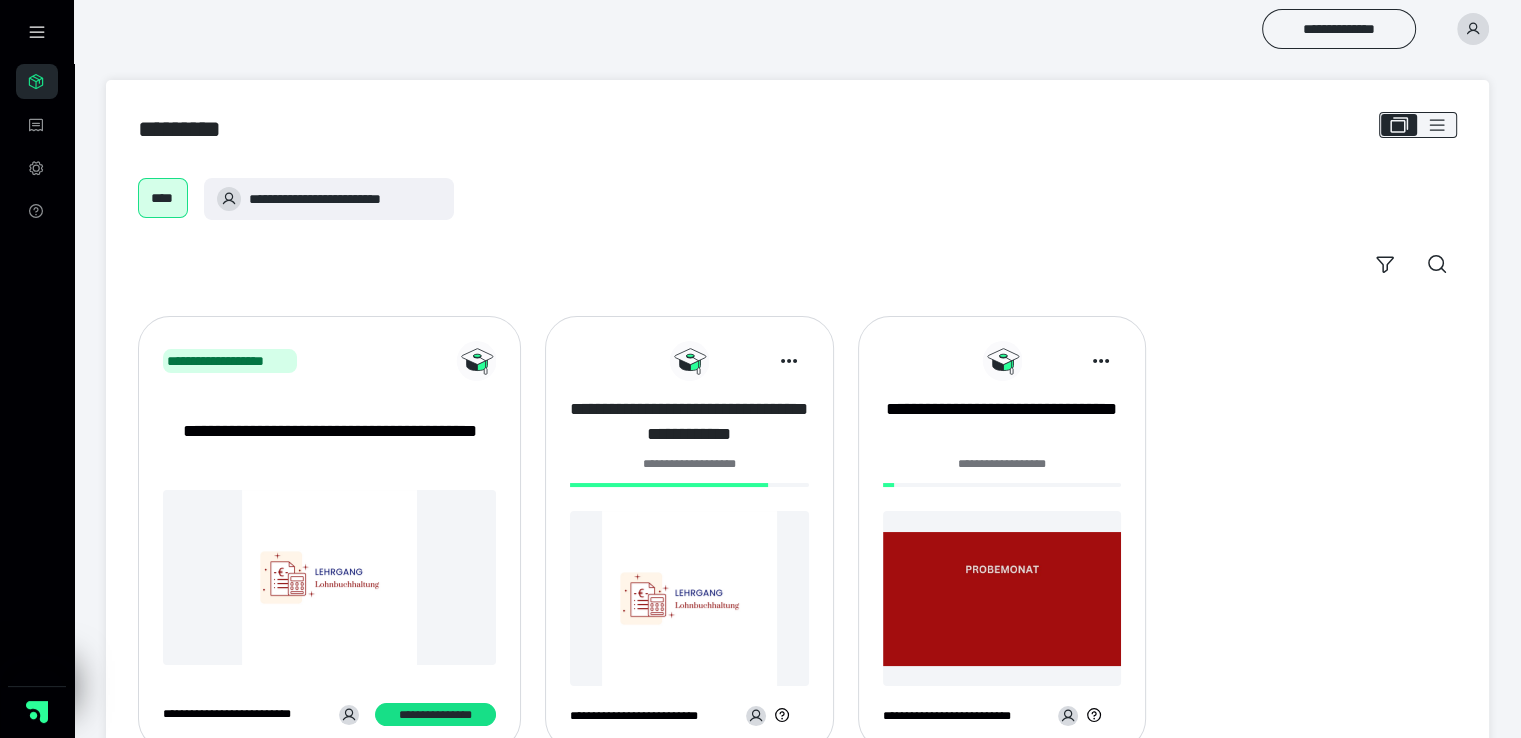 click on "**********" at bounding box center [689, 422] 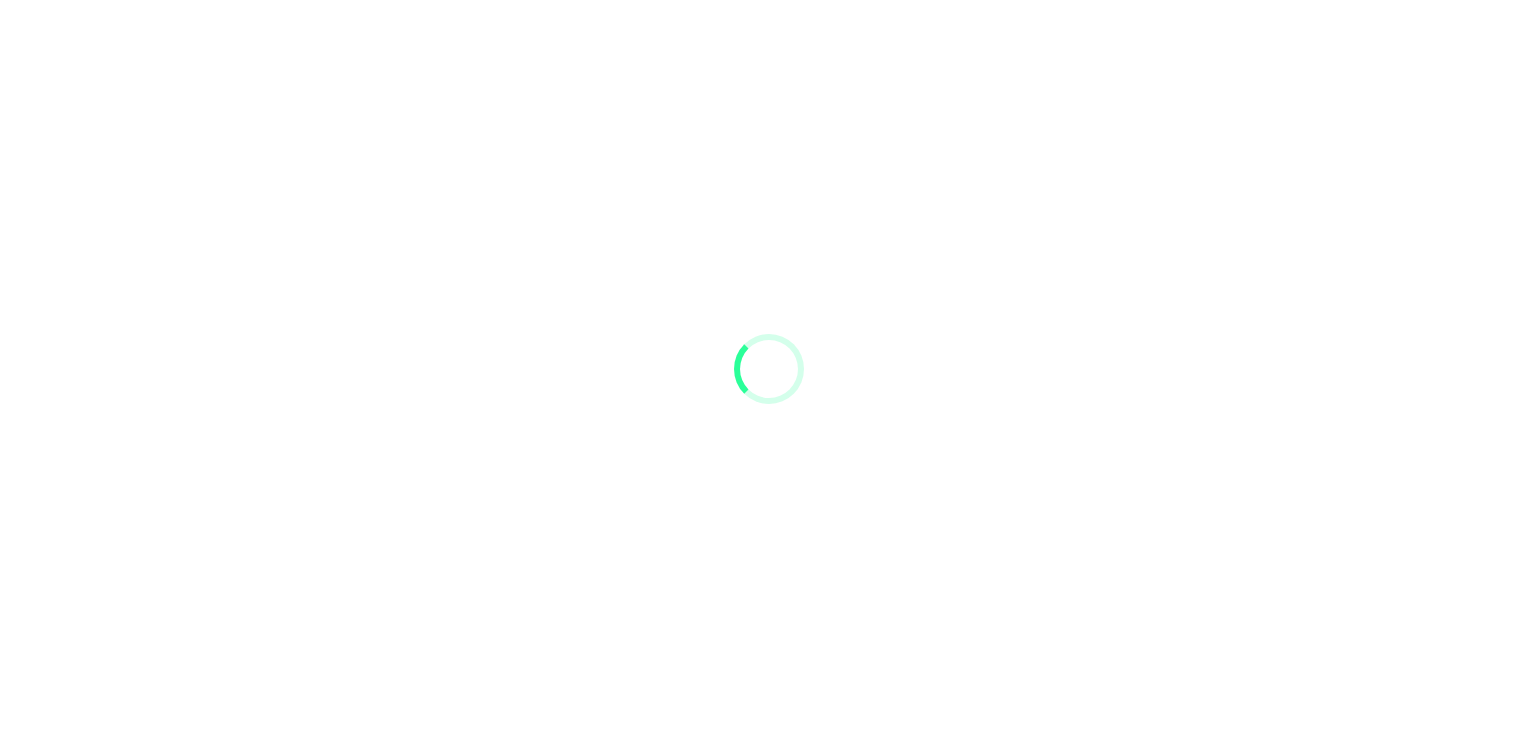 scroll, scrollTop: 0, scrollLeft: 0, axis: both 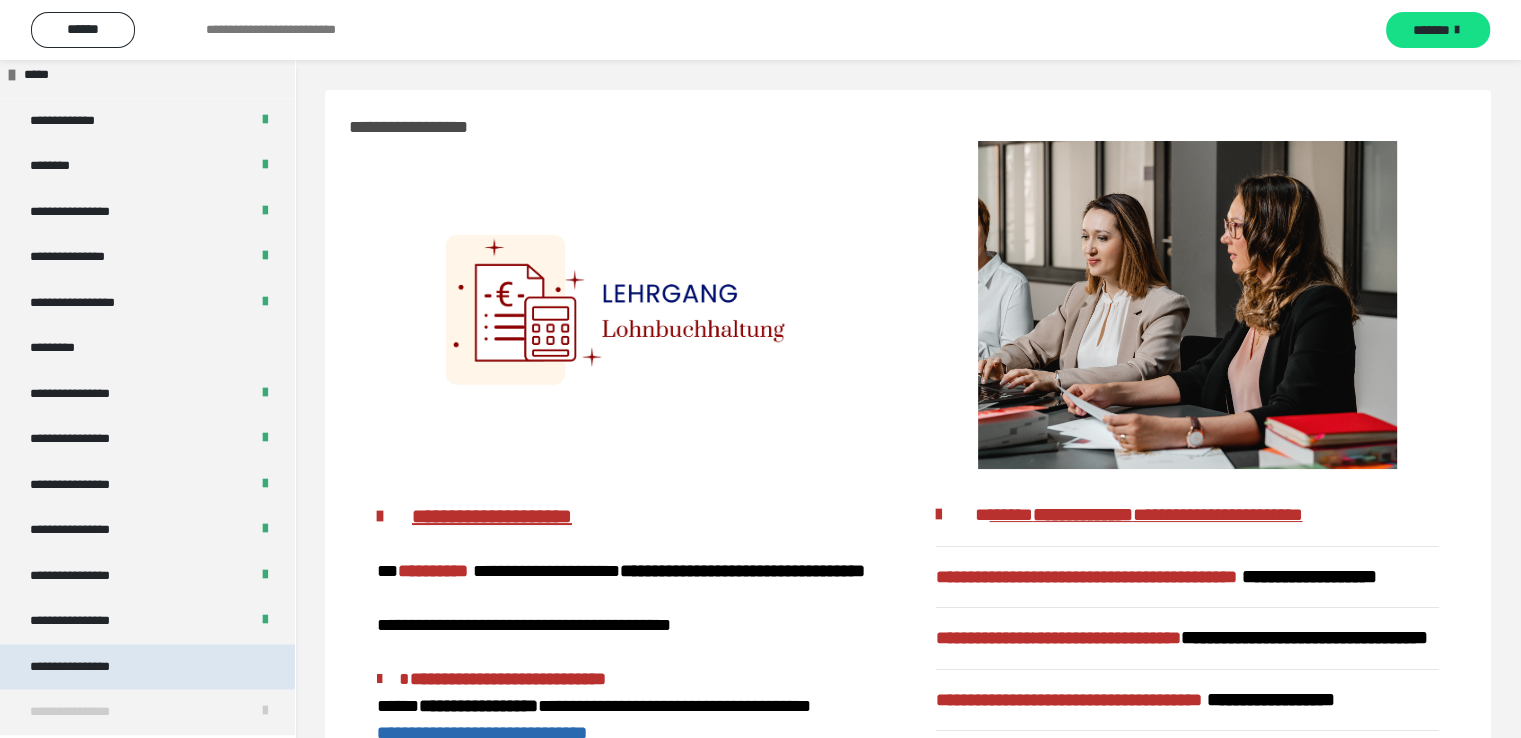 click on "**********" at bounding box center [87, 667] 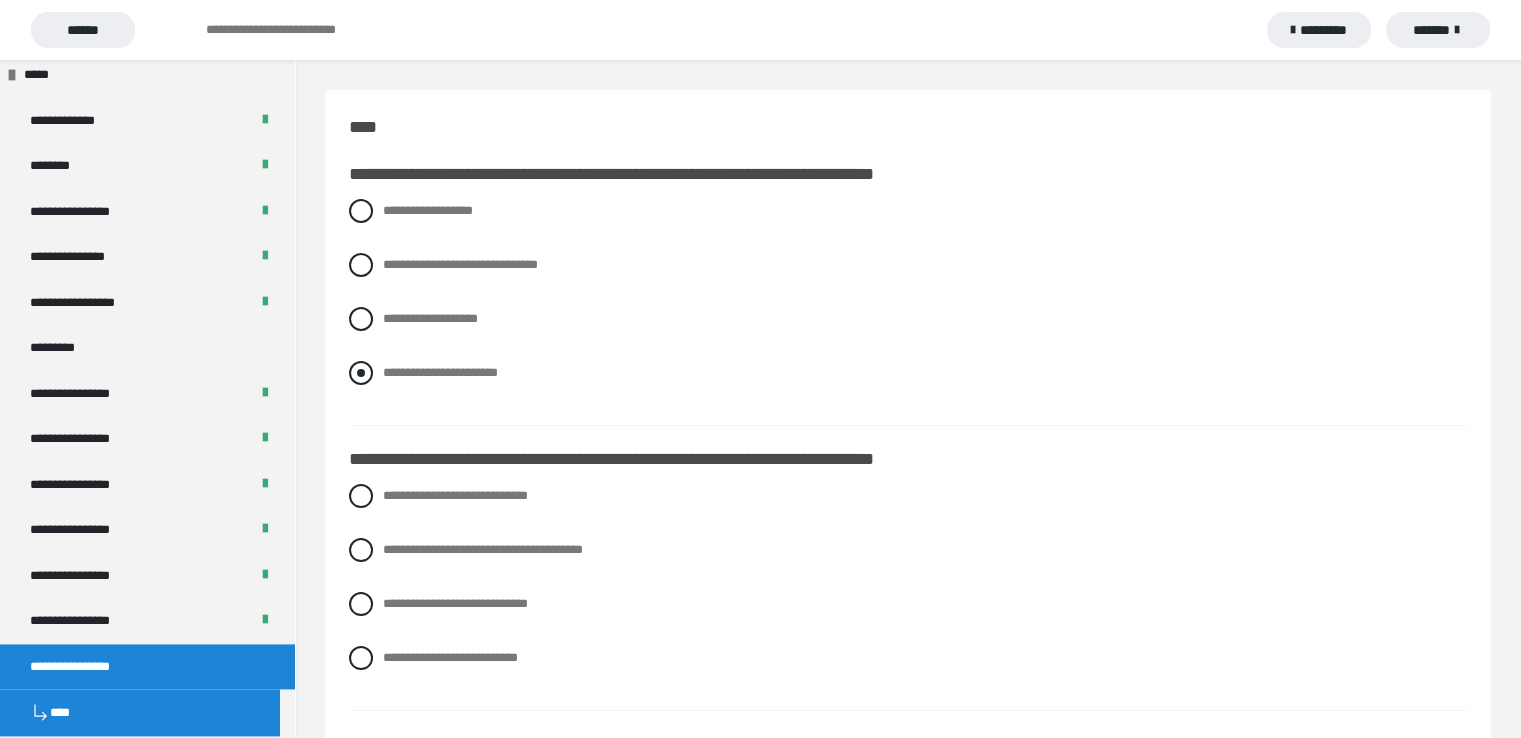 click at bounding box center (361, 373) 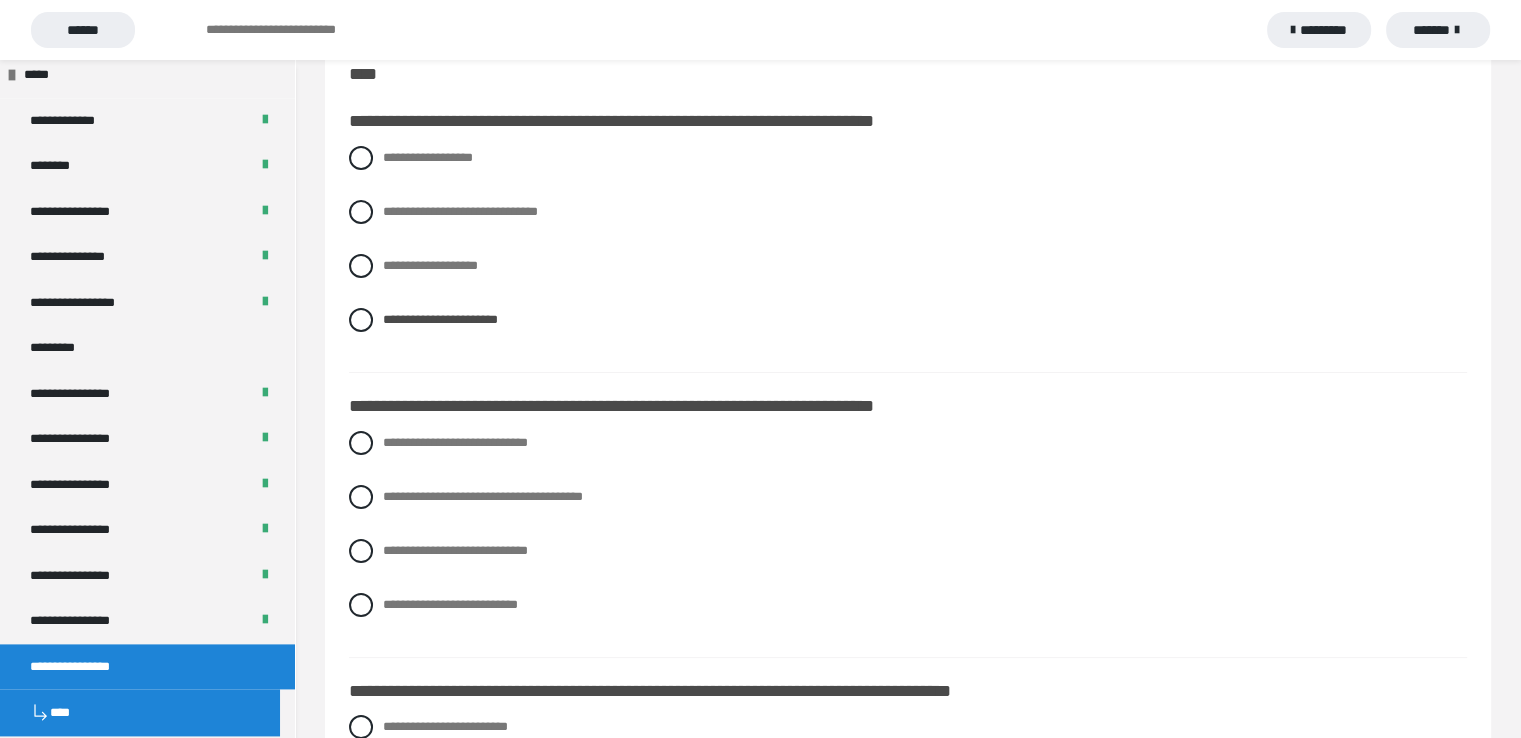 scroll, scrollTop: 100, scrollLeft: 0, axis: vertical 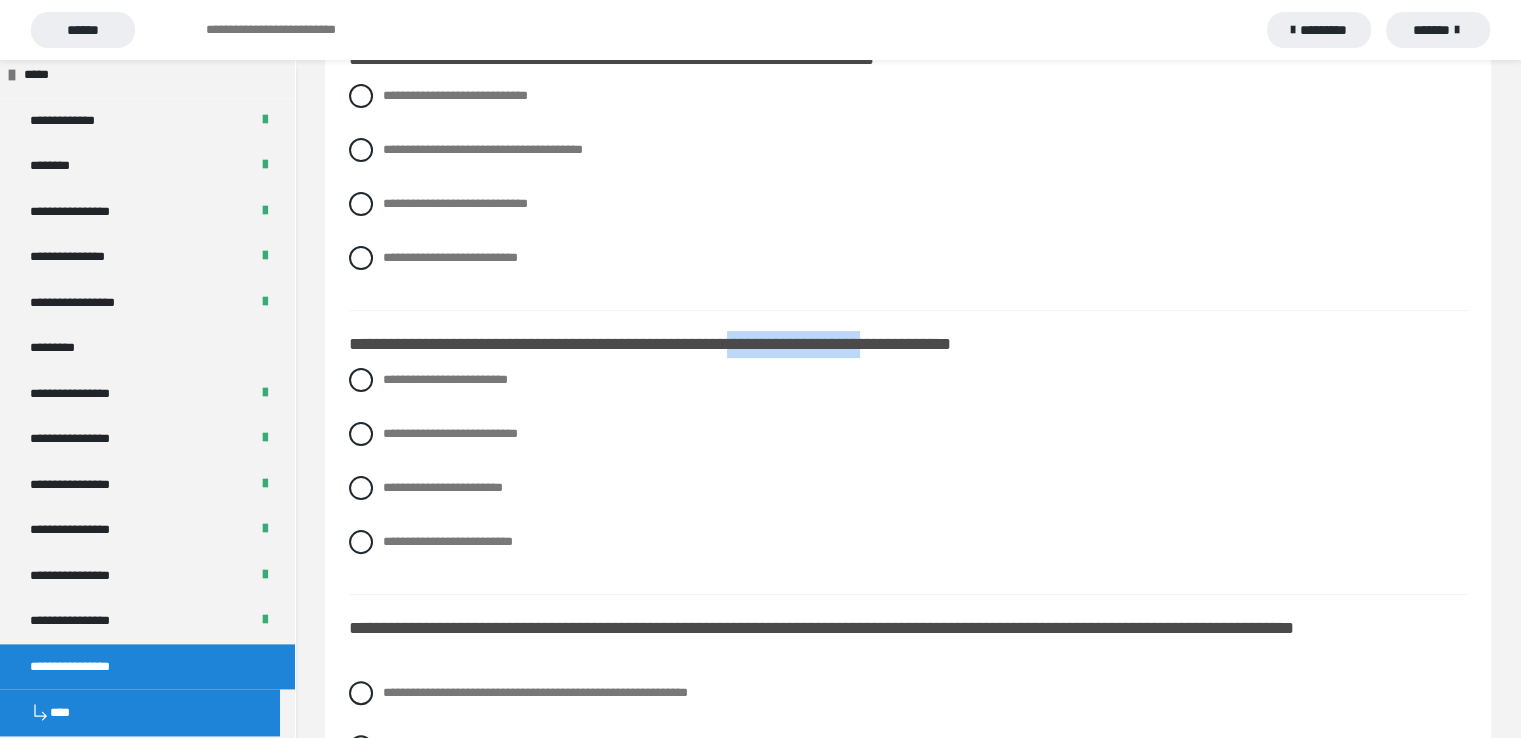 drag, startPoint x: 799, startPoint y: 342, endPoint x: 955, endPoint y: 348, distance: 156.11534 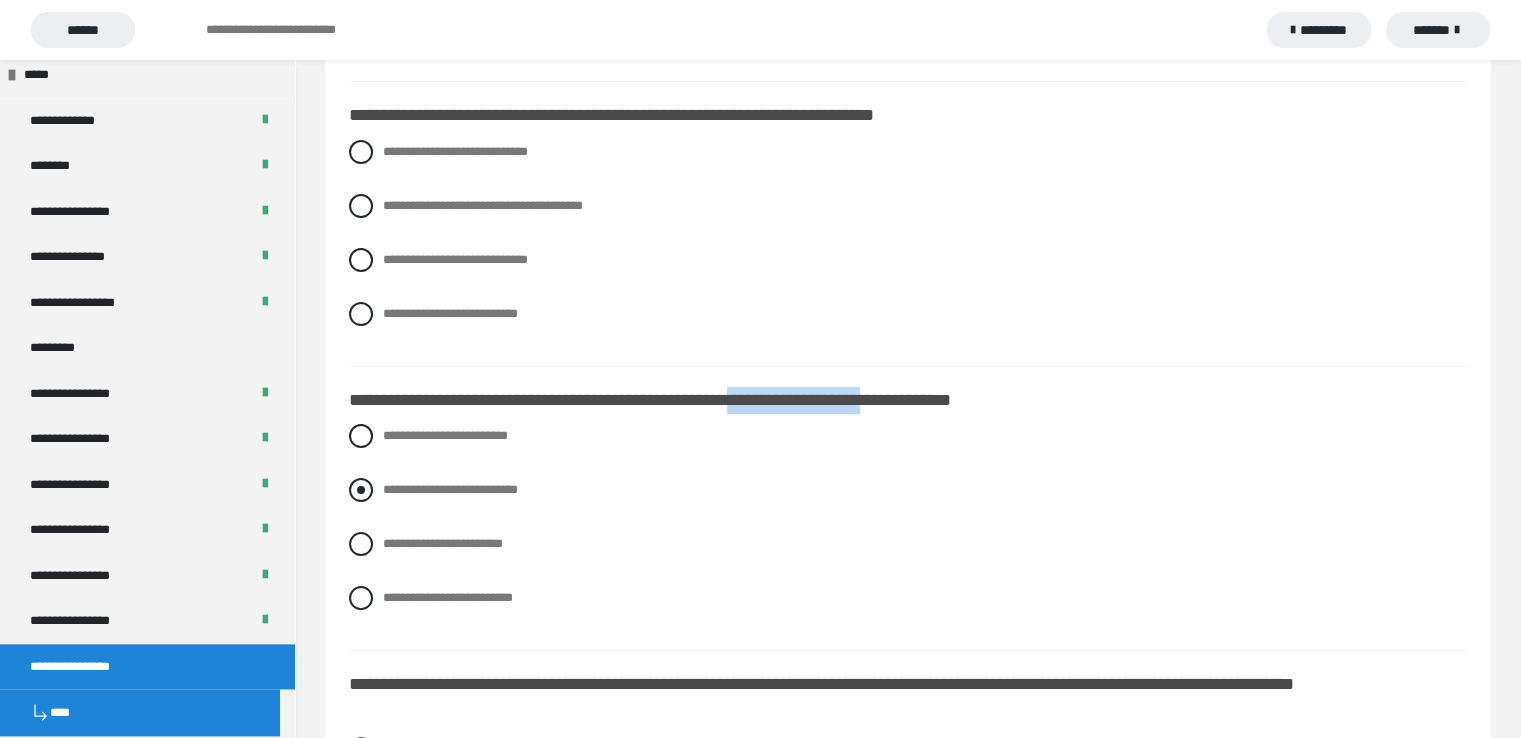 scroll, scrollTop: 300, scrollLeft: 0, axis: vertical 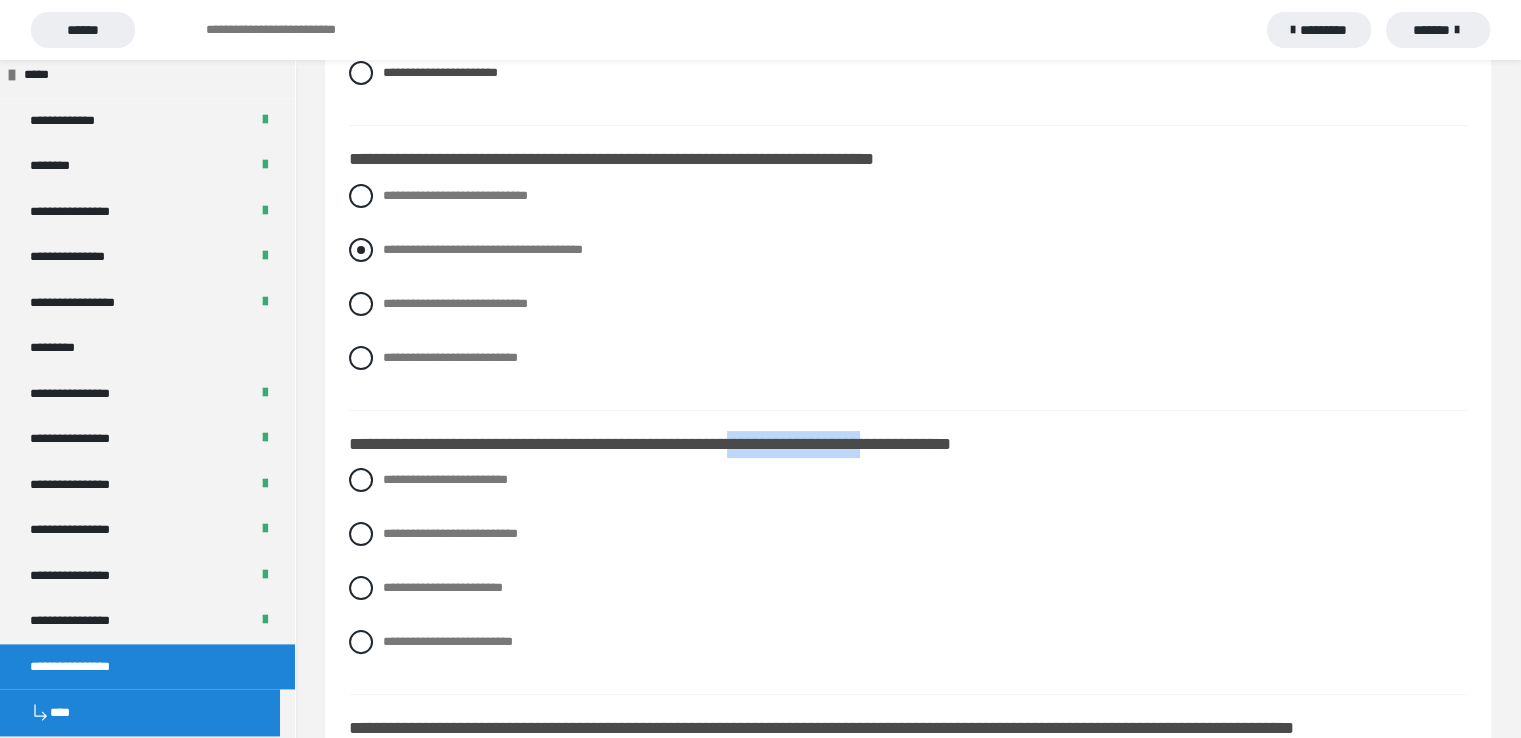 click at bounding box center [361, 250] 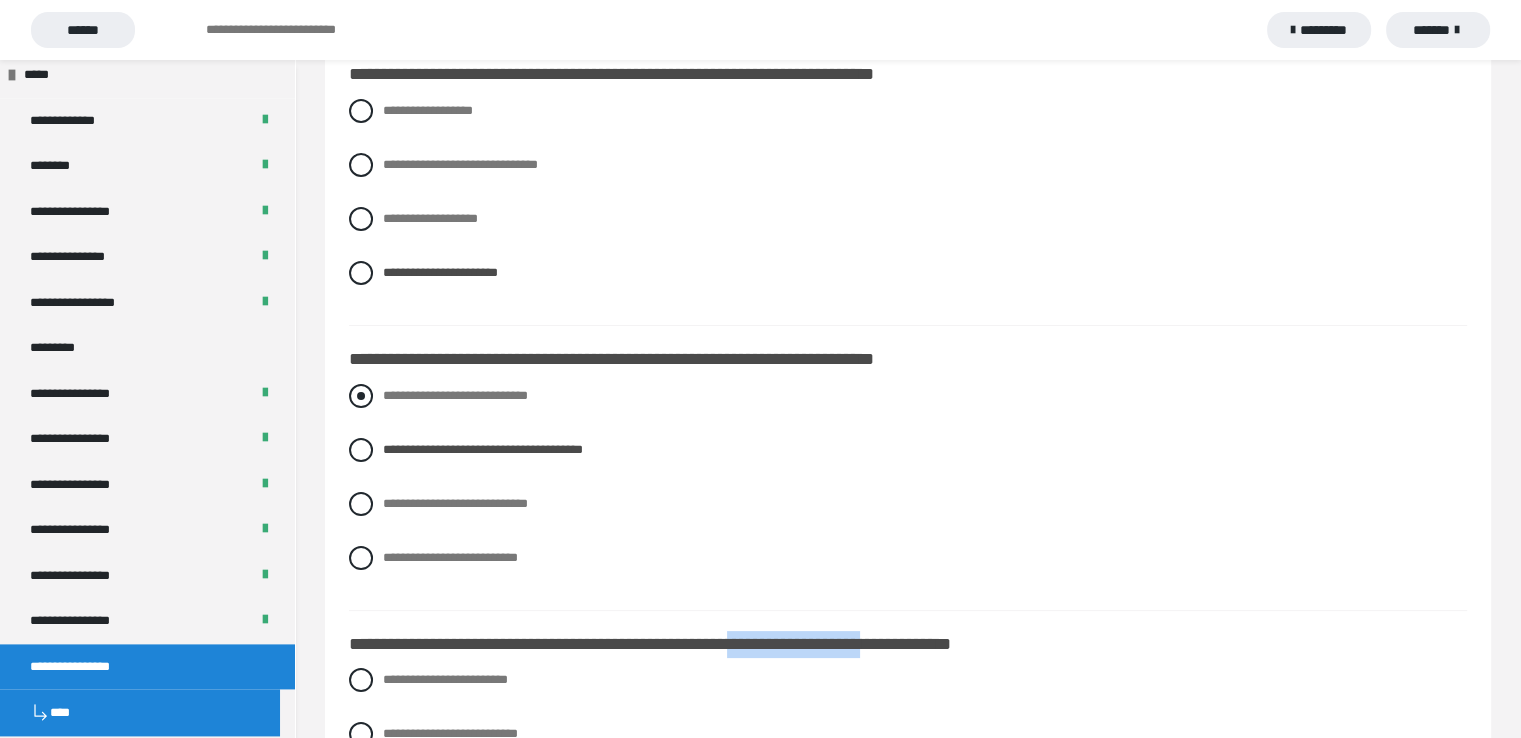 scroll, scrollTop: 200, scrollLeft: 0, axis: vertical 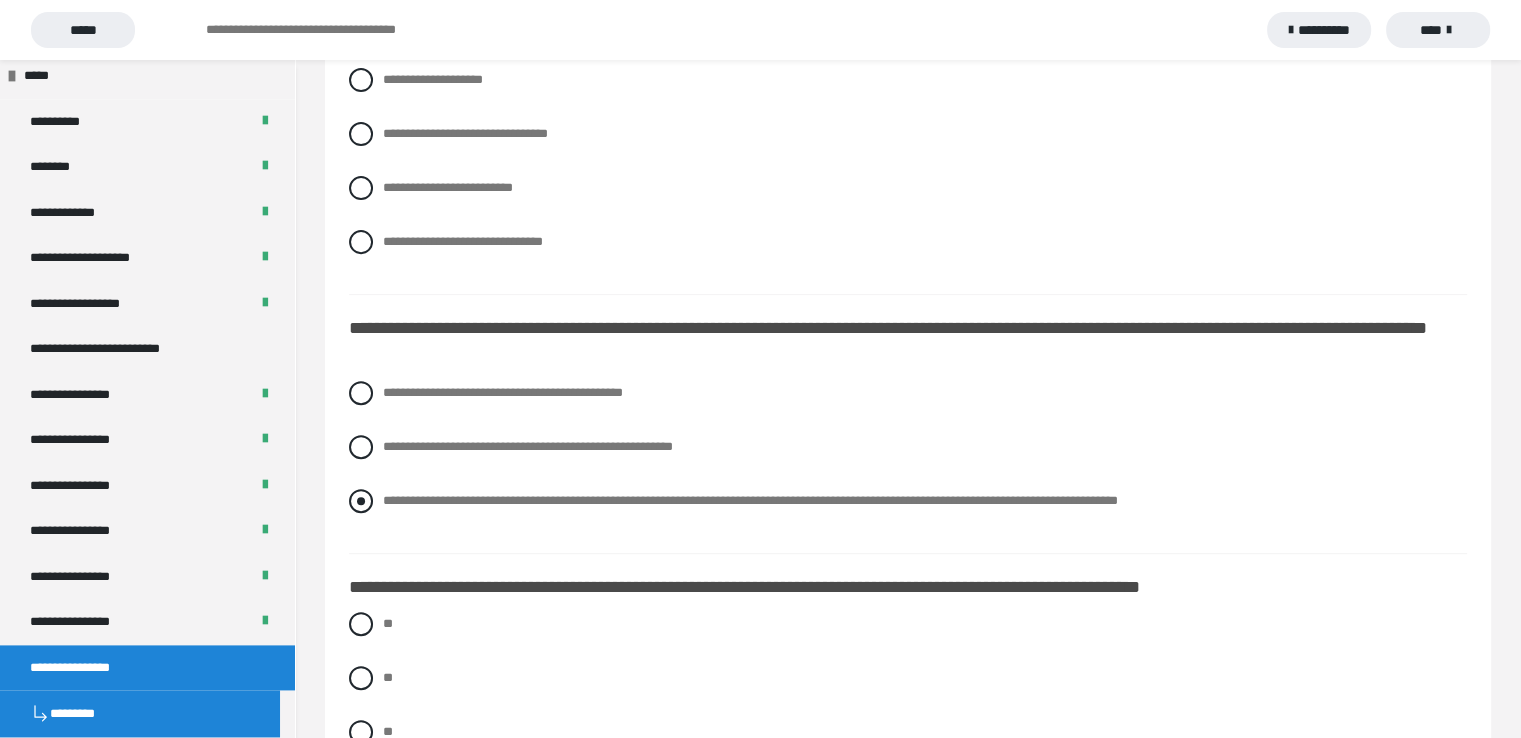 drag, startPoint x: 356, startPoint y: 498, endPoint x: 368, endPoint y: 501, distance: 12.369317 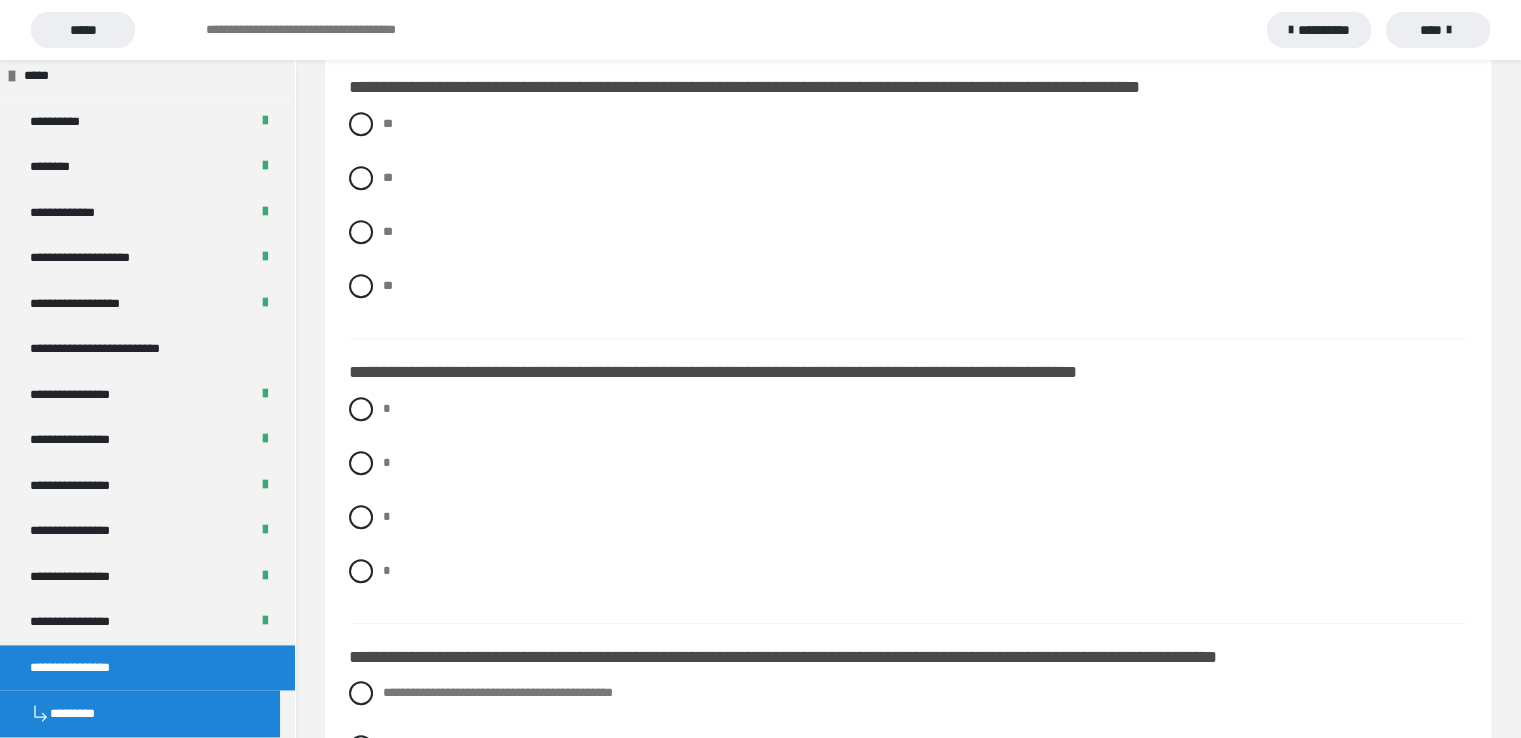 scroll, scrollTop: 1500, scrollLeft: 0, axis: vertical 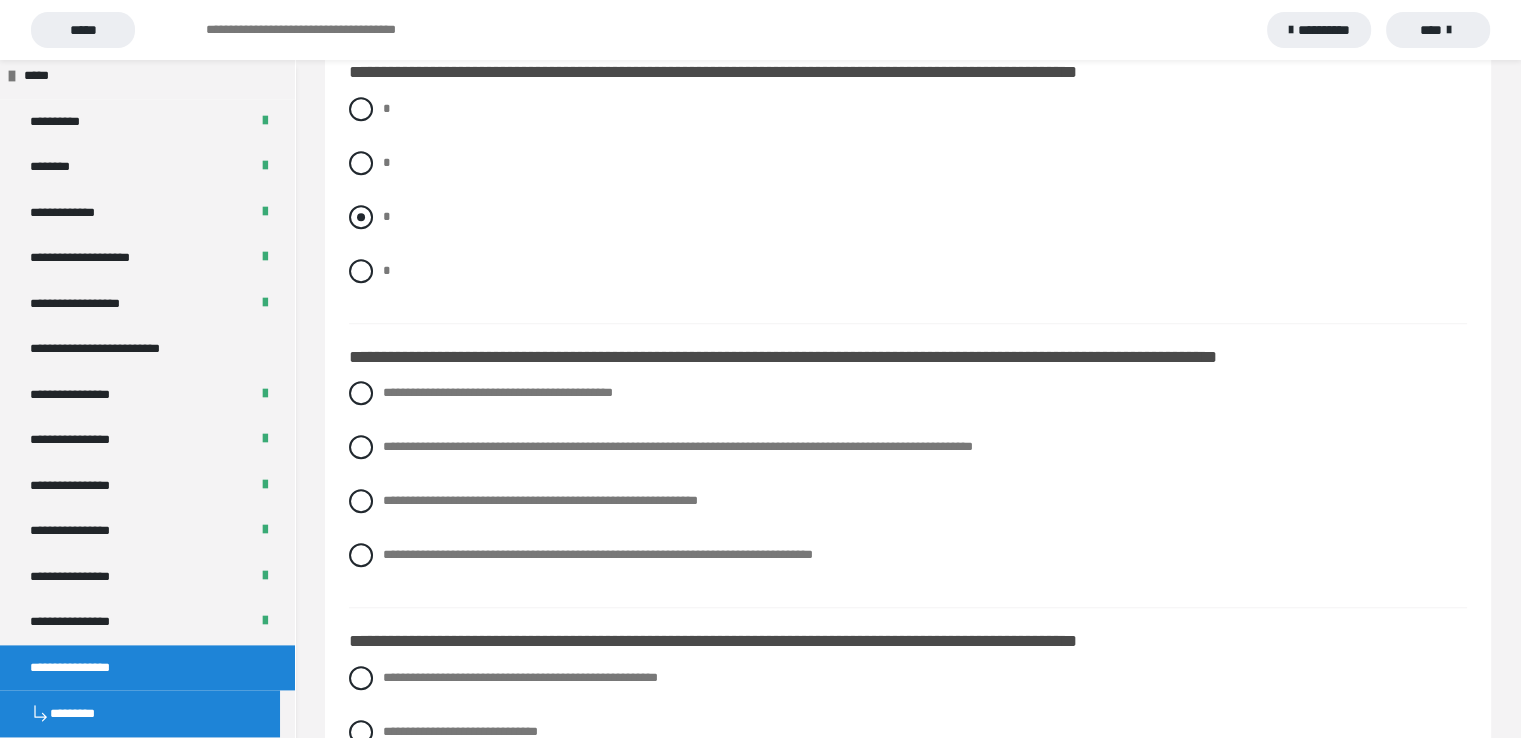 click at bounding box center (361, 217) 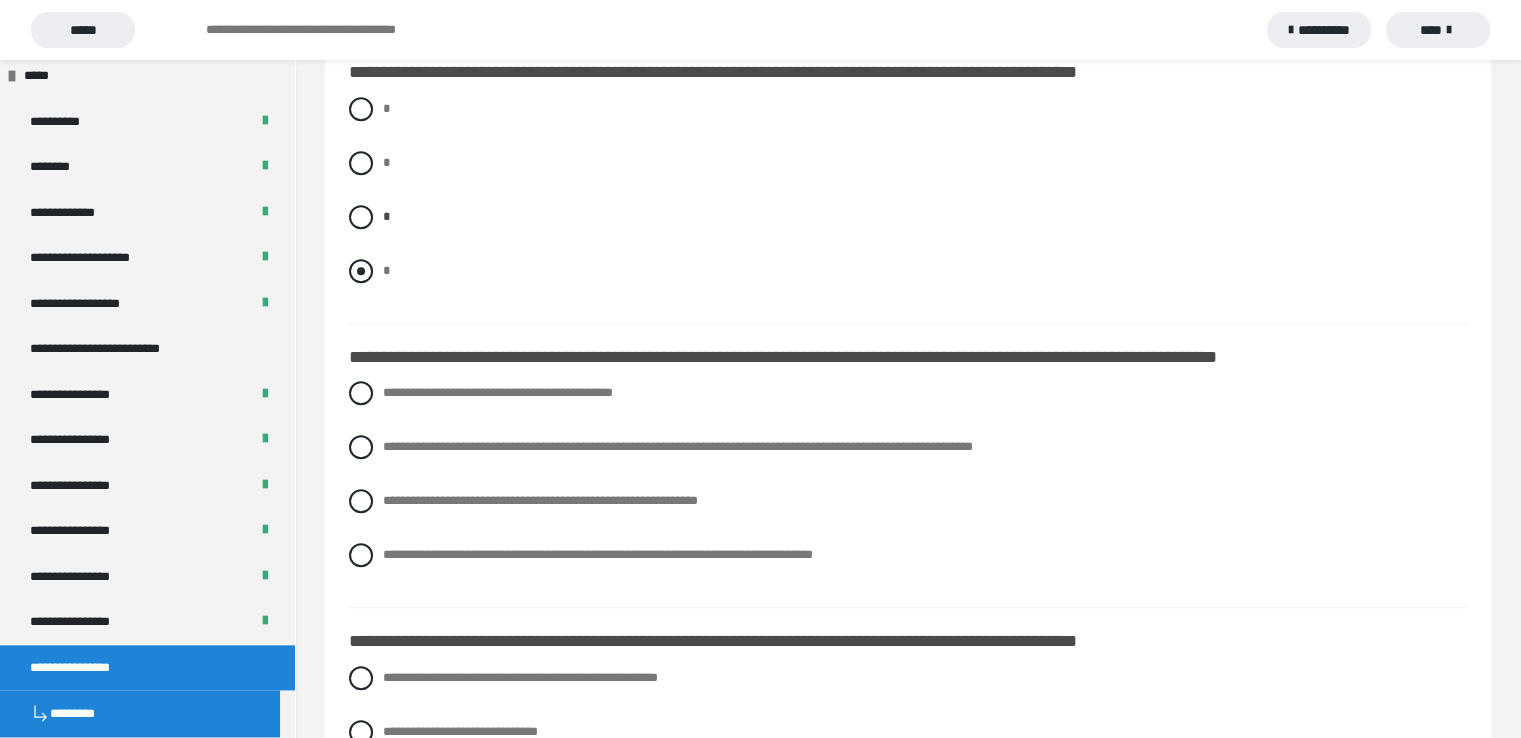 scroll, scrollTop: 1600, scrollLeft: 0, axis: vertical 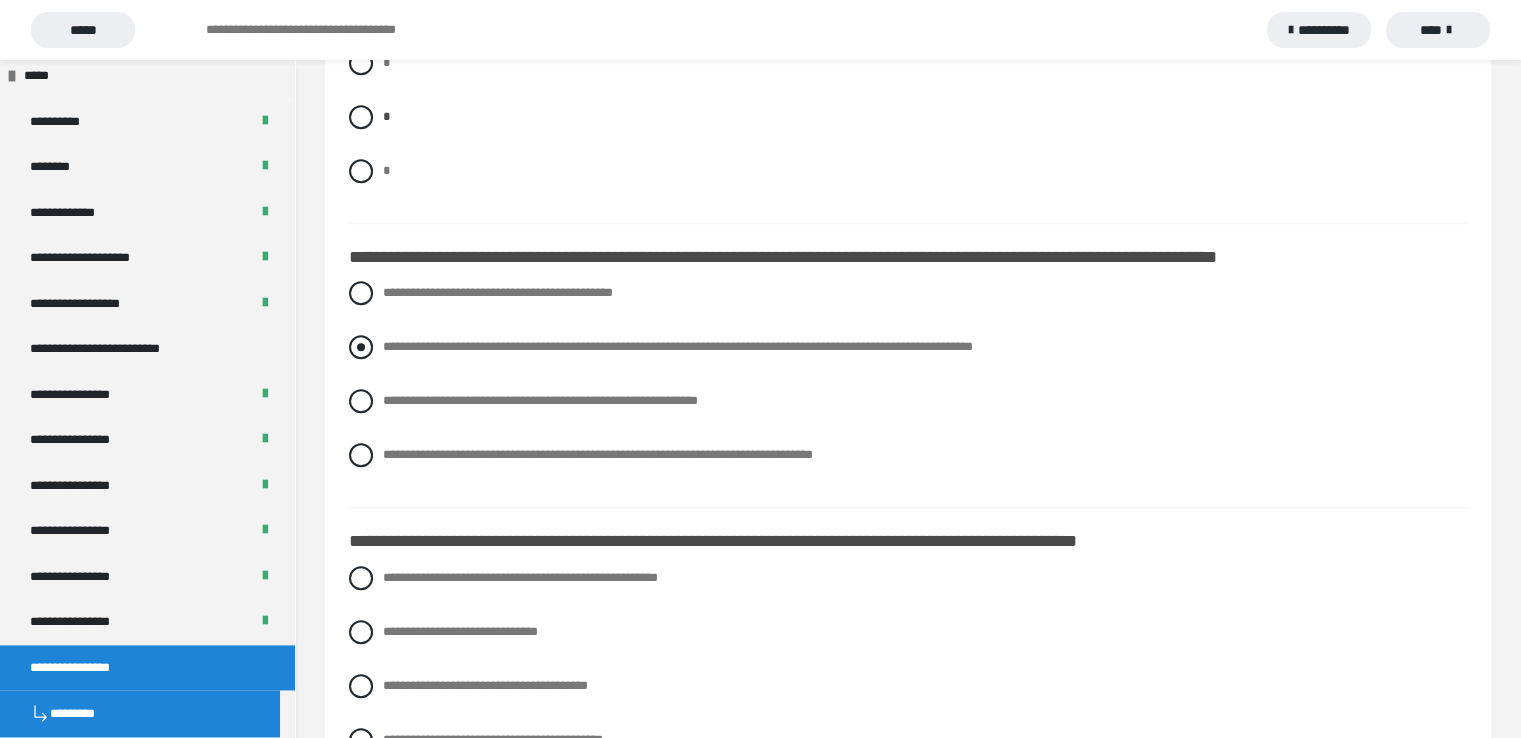 click at bounding box center (361, 347) 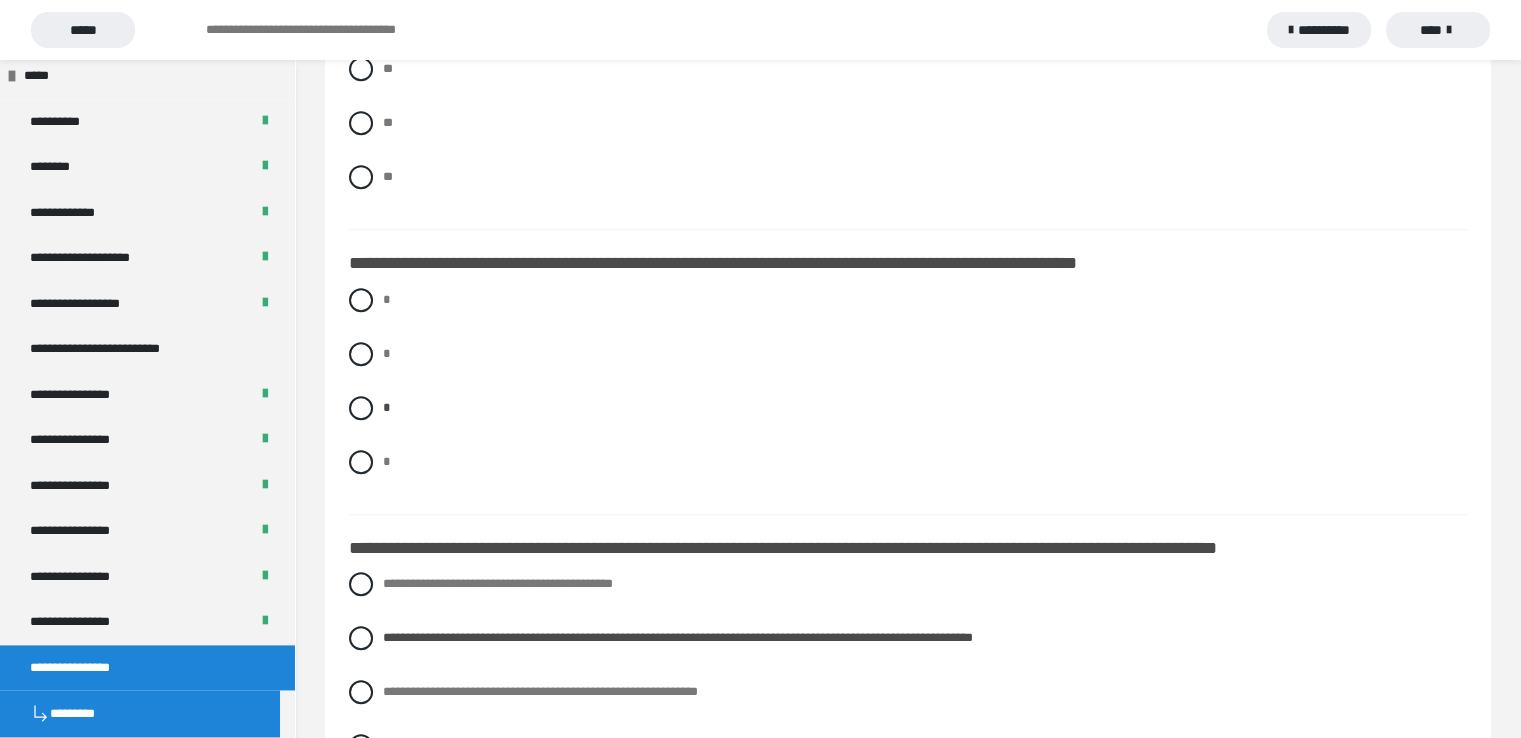 scroll, scrollTop: 1300, scrollLeft: 0, axis: vertical 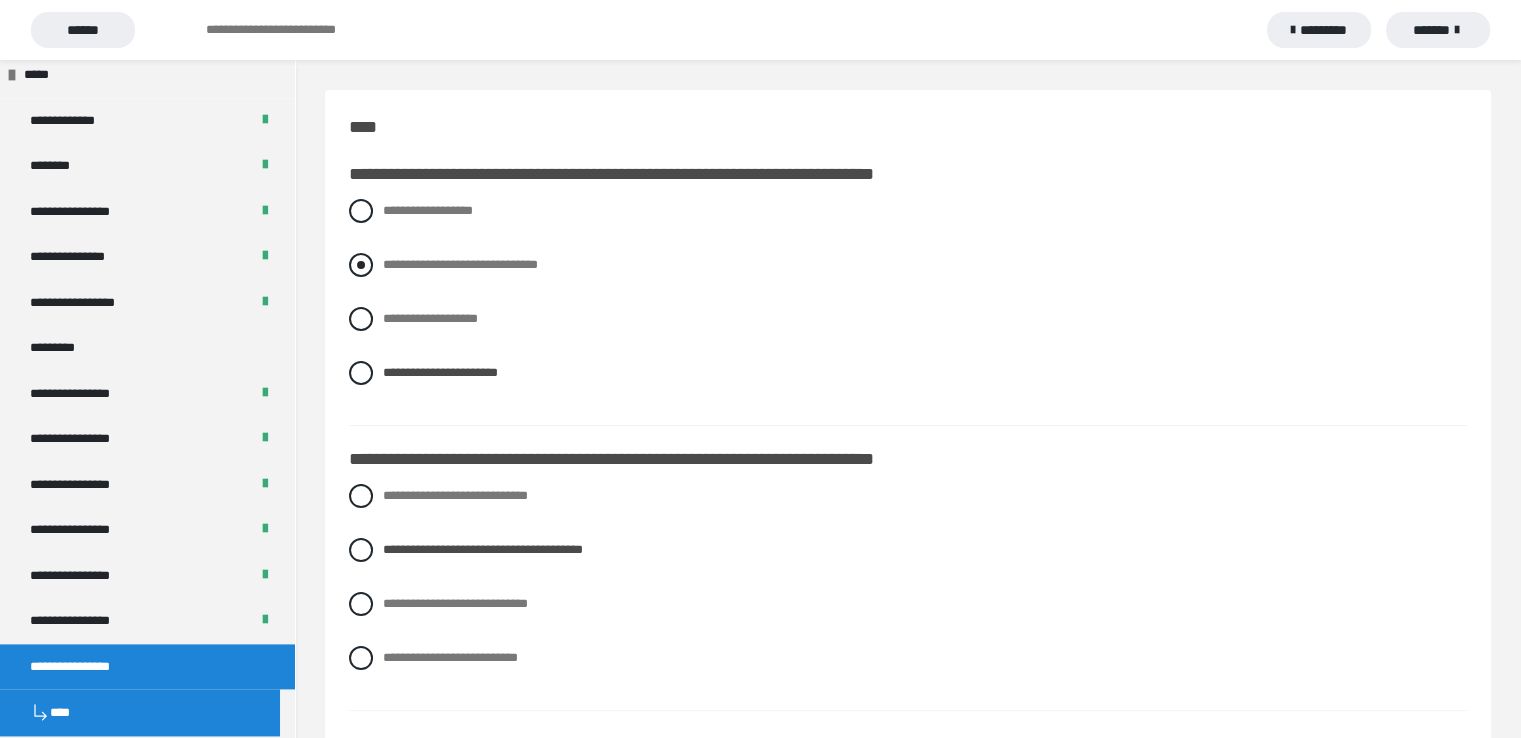 click at bounding box center (361, 265) 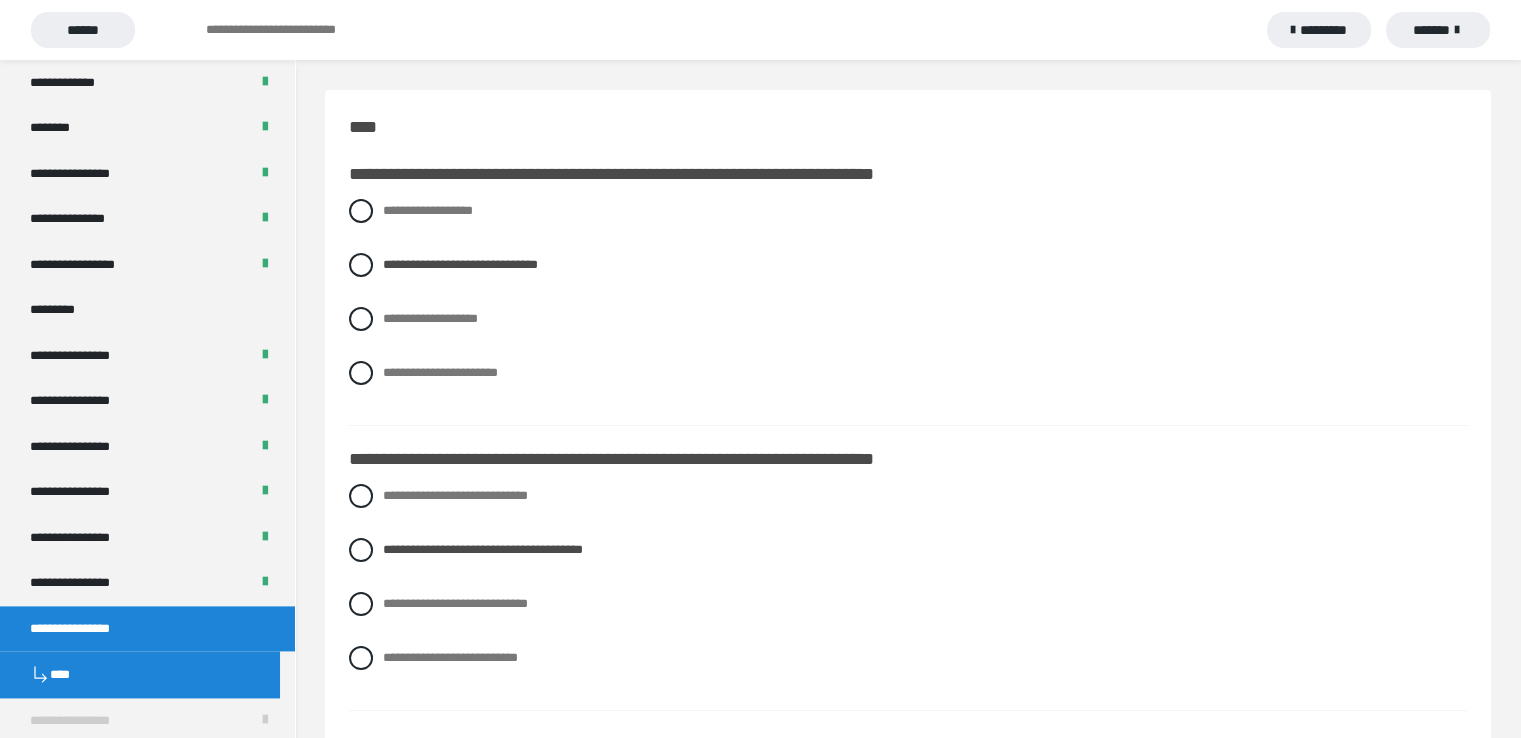 scroll, scrollTop: 2476, scrollLeft: 0, axis: vertical 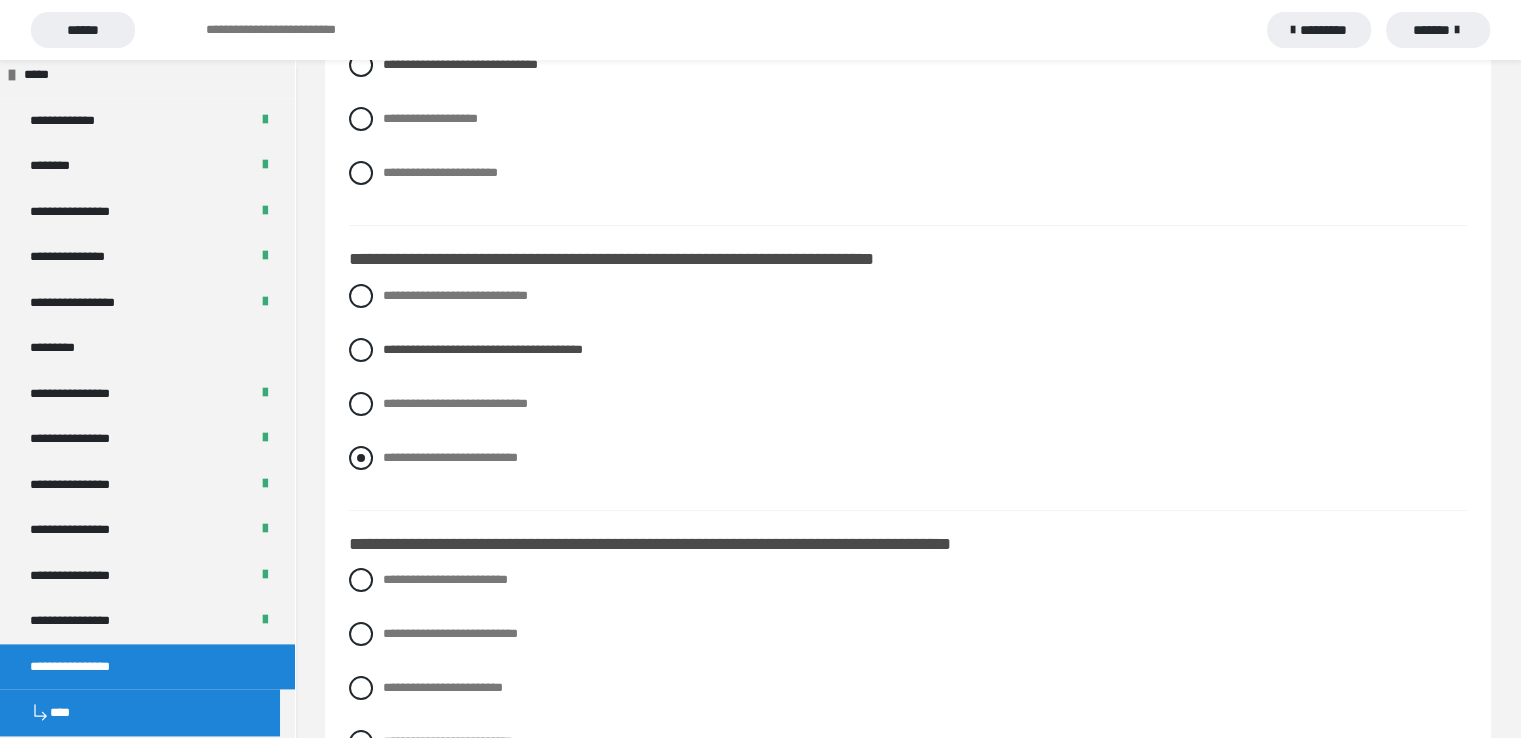 click at bounding box center (361, 458) 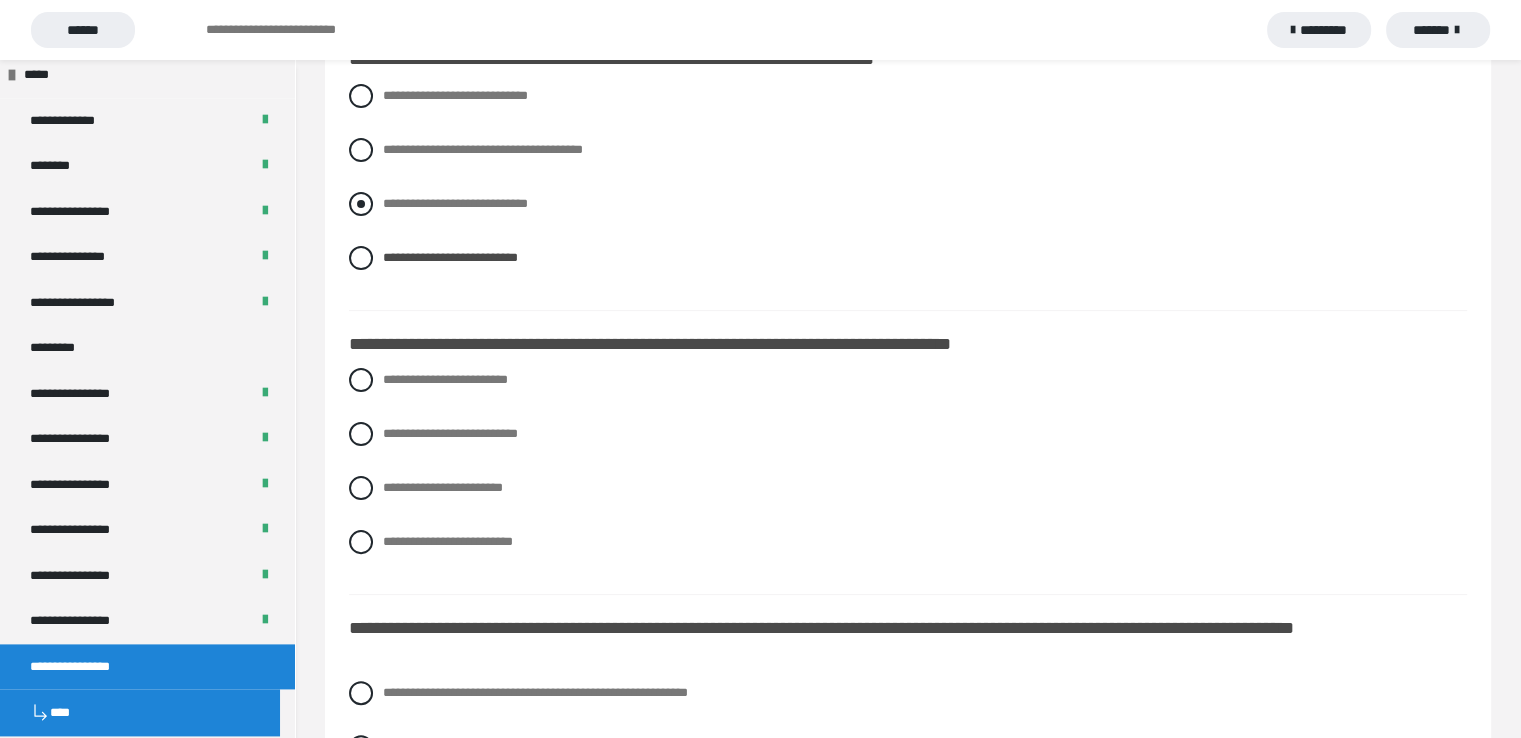 scroll, scrollTop: 600, scrollLeft: 0, axis: vertical 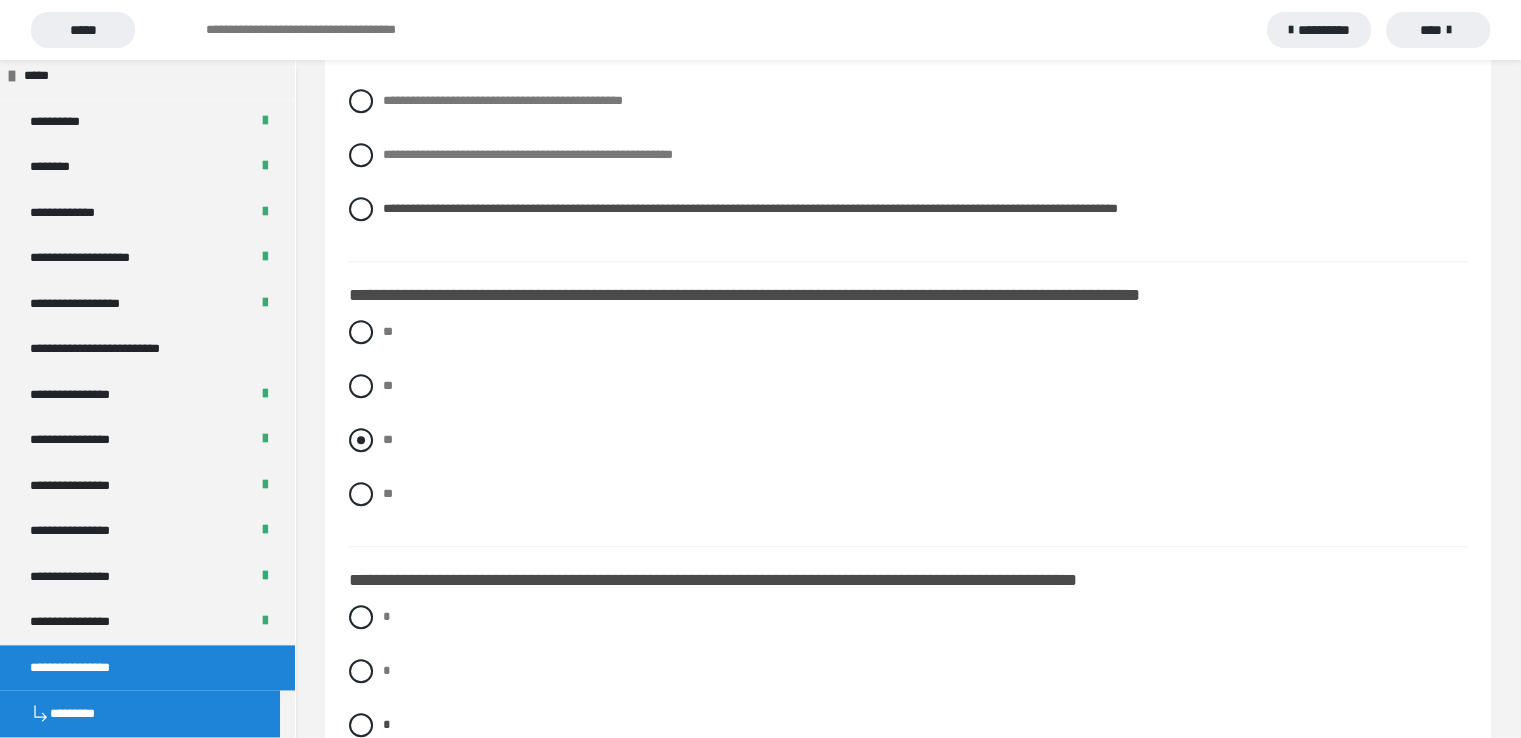 click at bounding box center (361, 440) 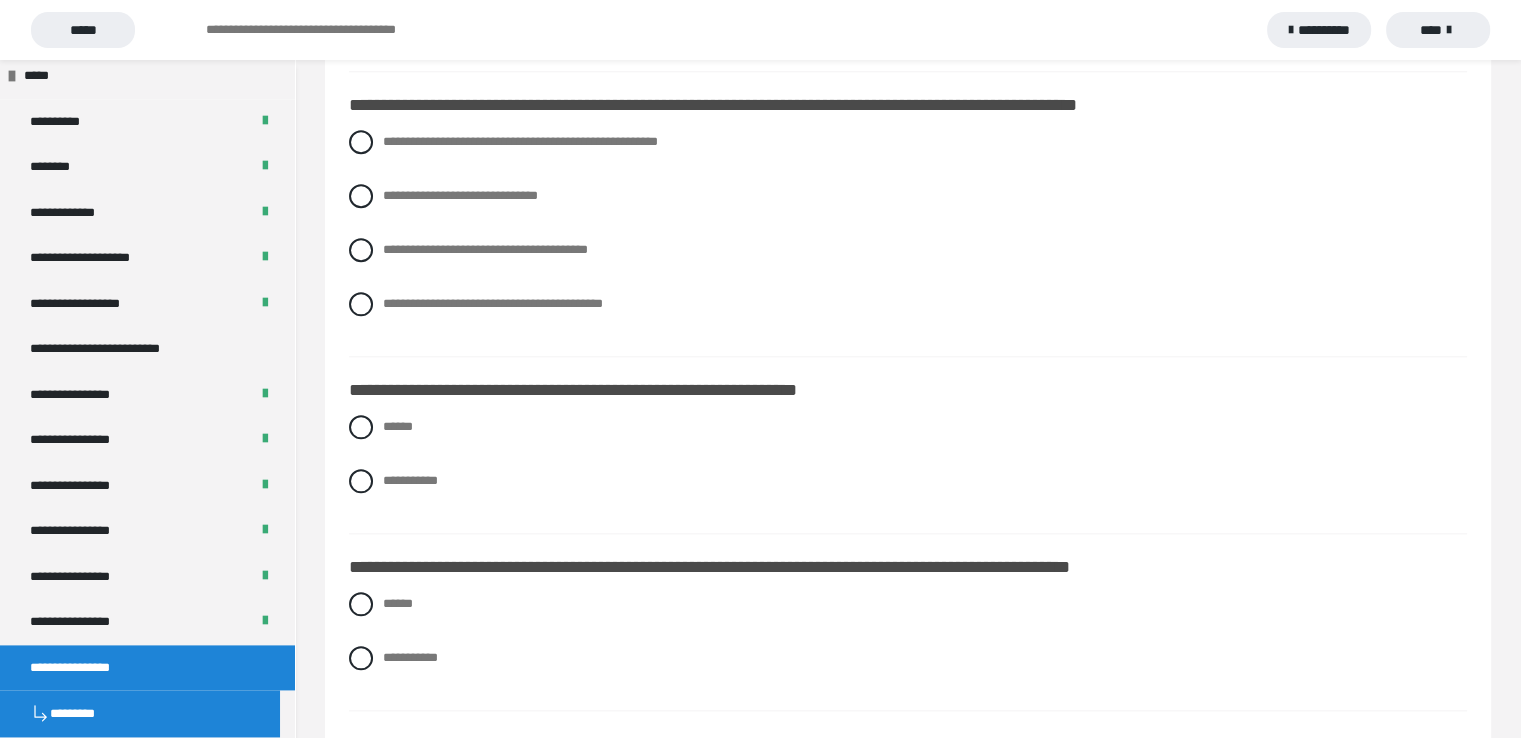 scroll, scrollTop: 2092, scrollLeft: 0, axis: vertical 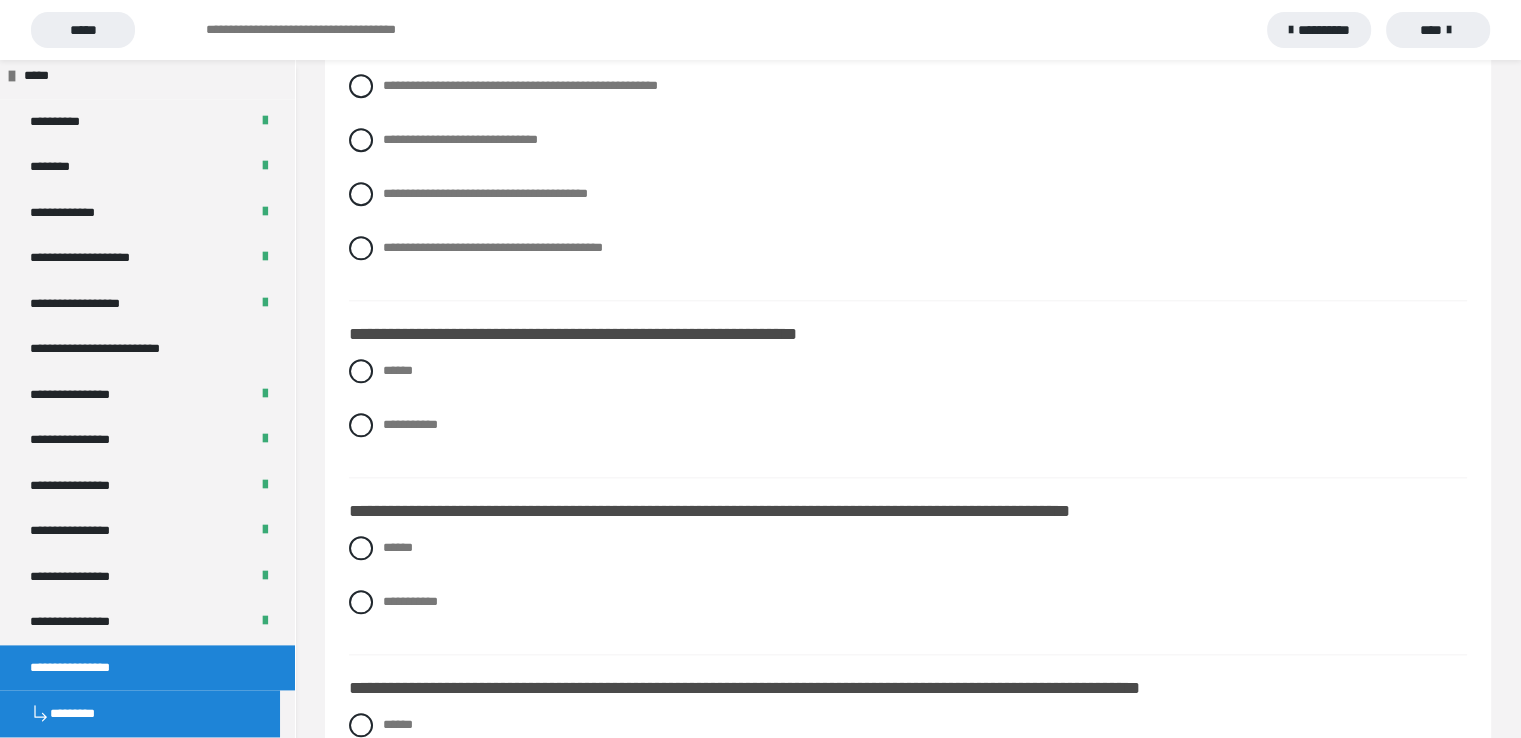 drag, startPoint x: 360, startPoint y: 361, endPoint x: 379, endPoint y: 388, distance: 33.01515 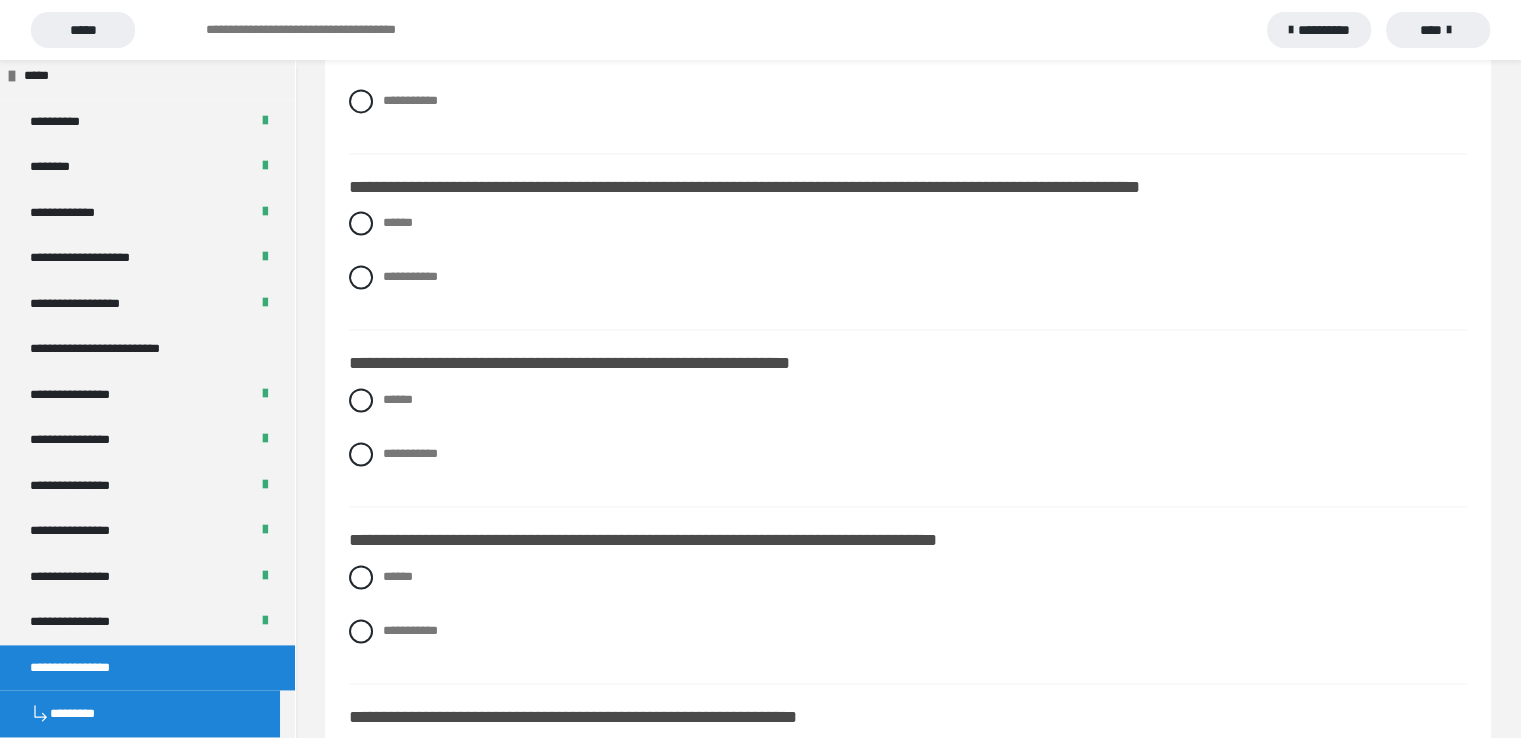 scroll, scrollTop: 2892, scrollLeft: 0, axis: vertical 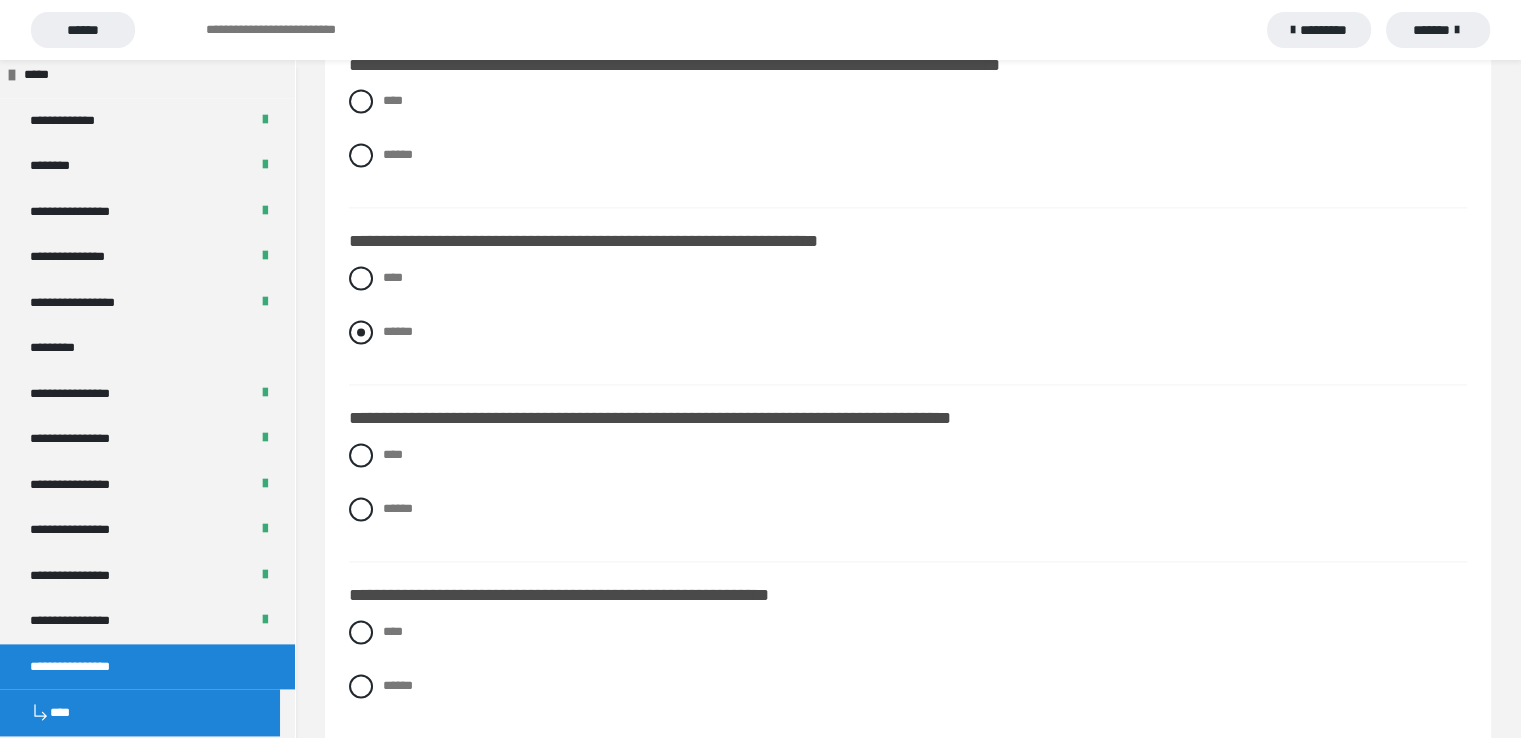 click at bounding box center [361, 332] 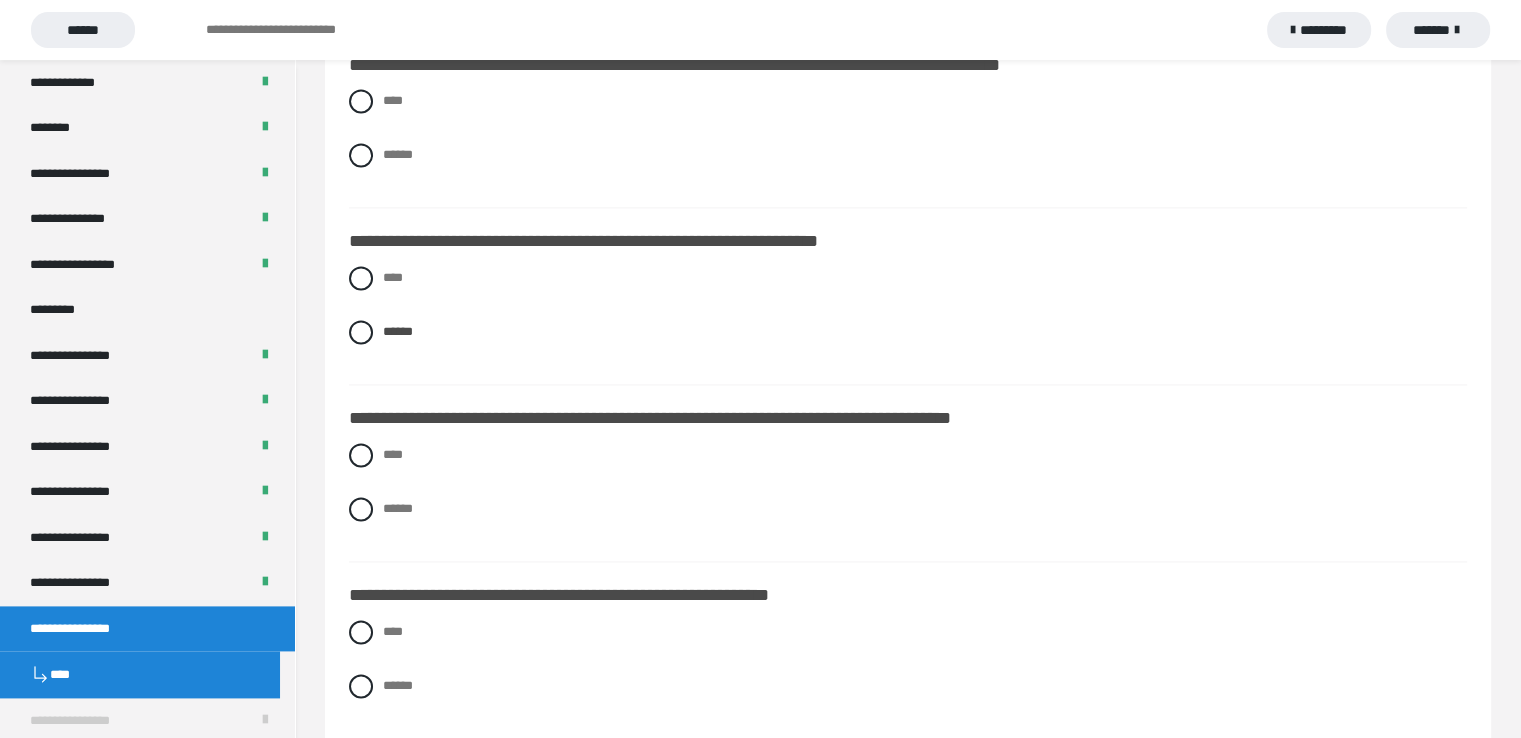 scroll, scrollTop: 2476, scrollLeft: 0, axis: vertical 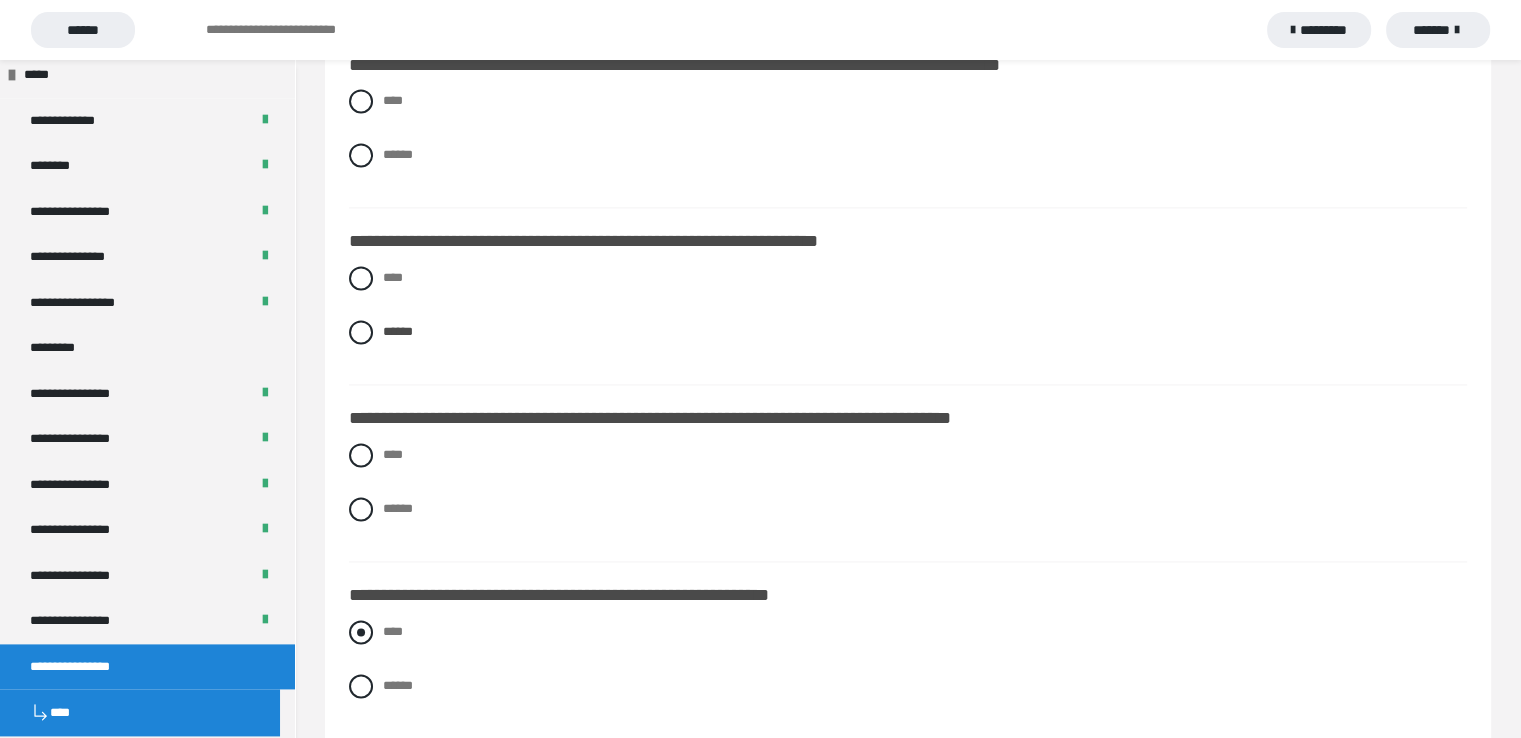 click at bounding box center (361, 632) 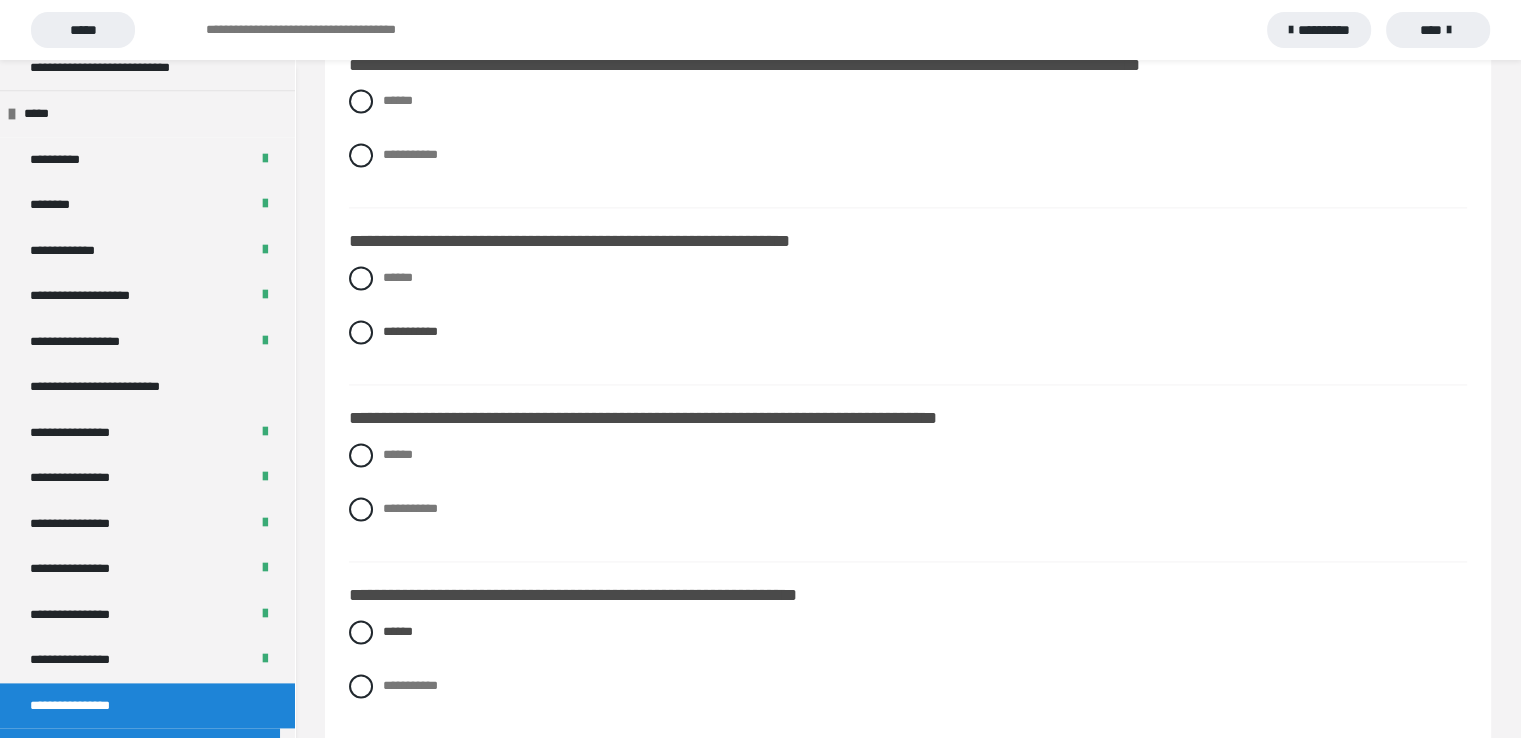 scroll, scrollTop: 2514, scrollLeft: 0, axis: vertical 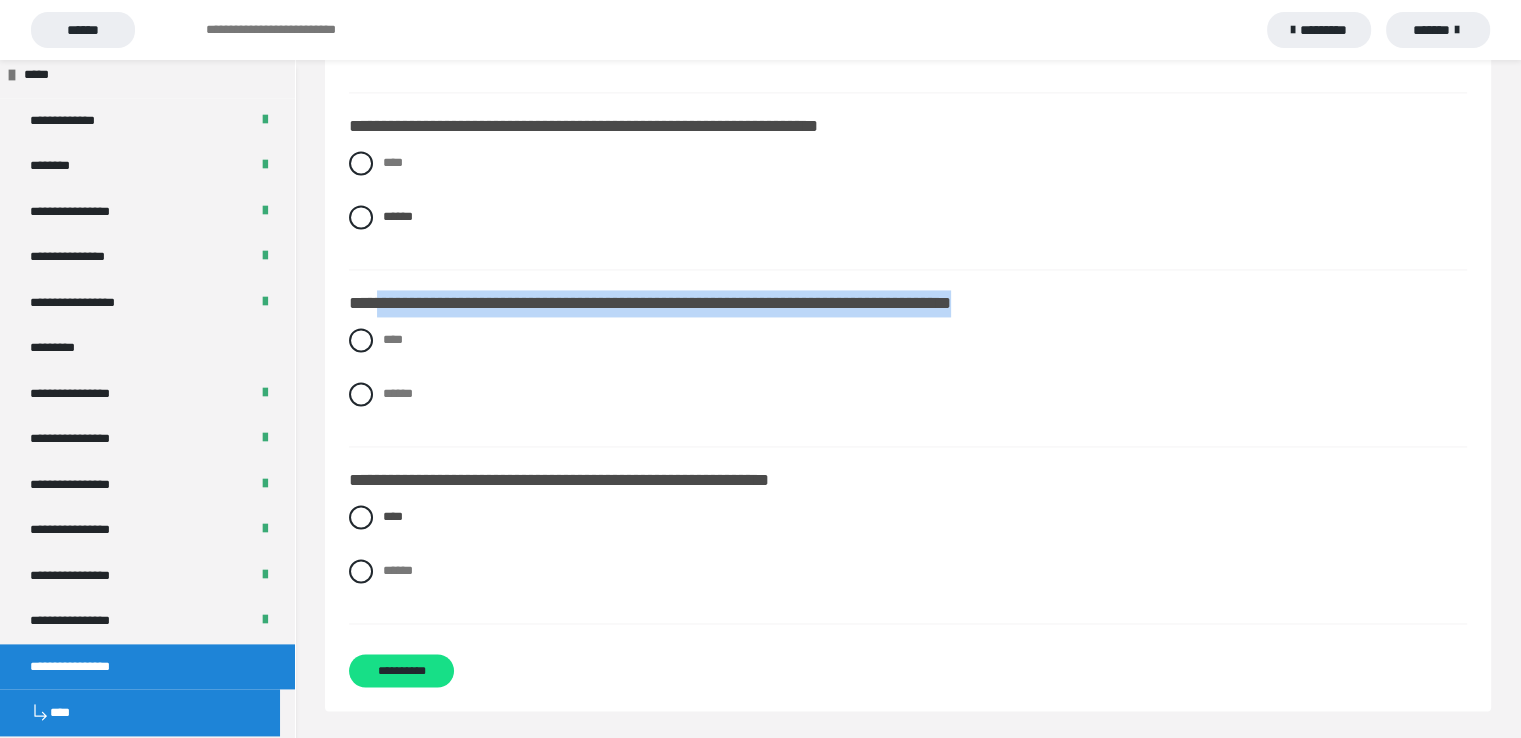drag, startPoint x: 382, startPoint y: 299, endPoint x: 1057, endPoint y: 304, distance: 675.0185 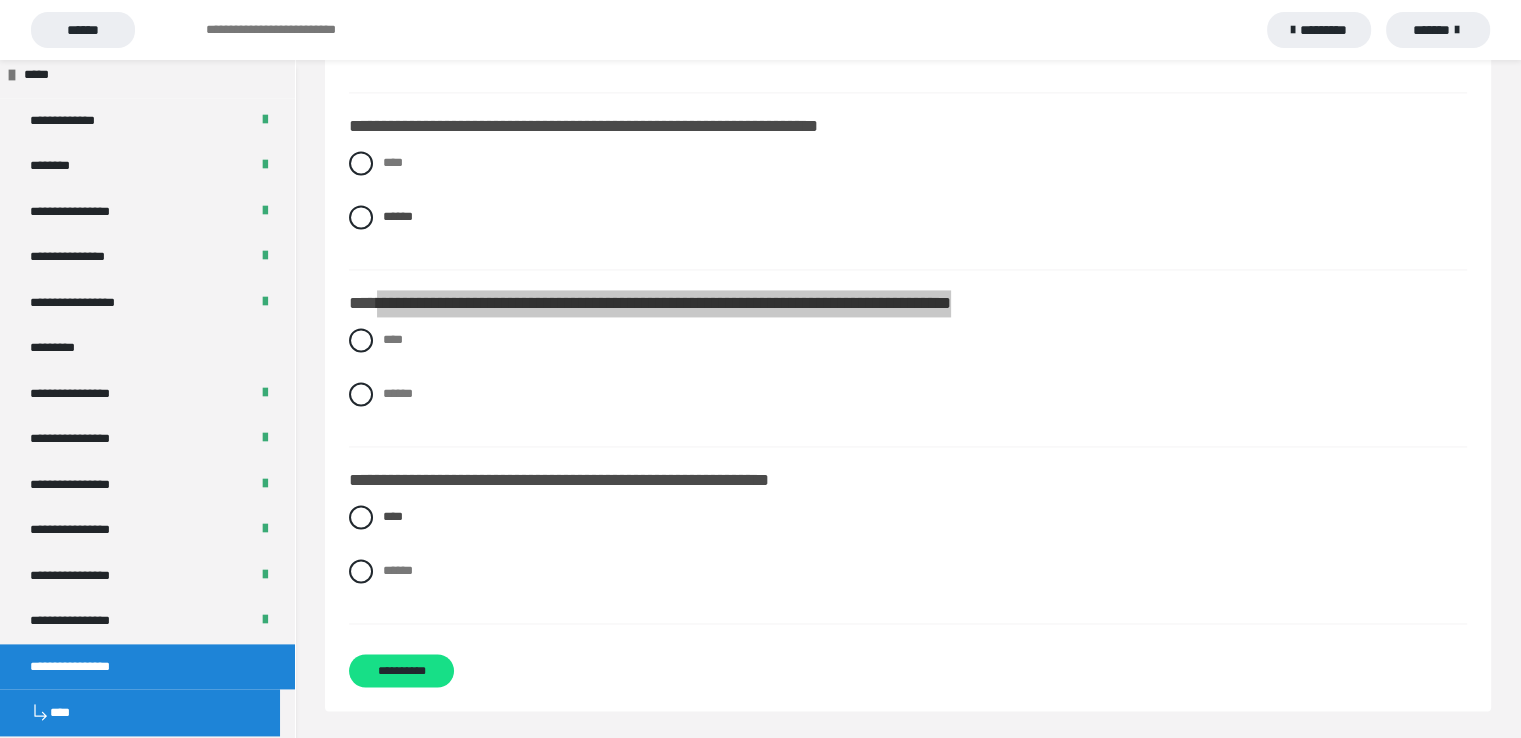 scroll, scrollTop: 2514, scrollLeft: 0, axis: vertical 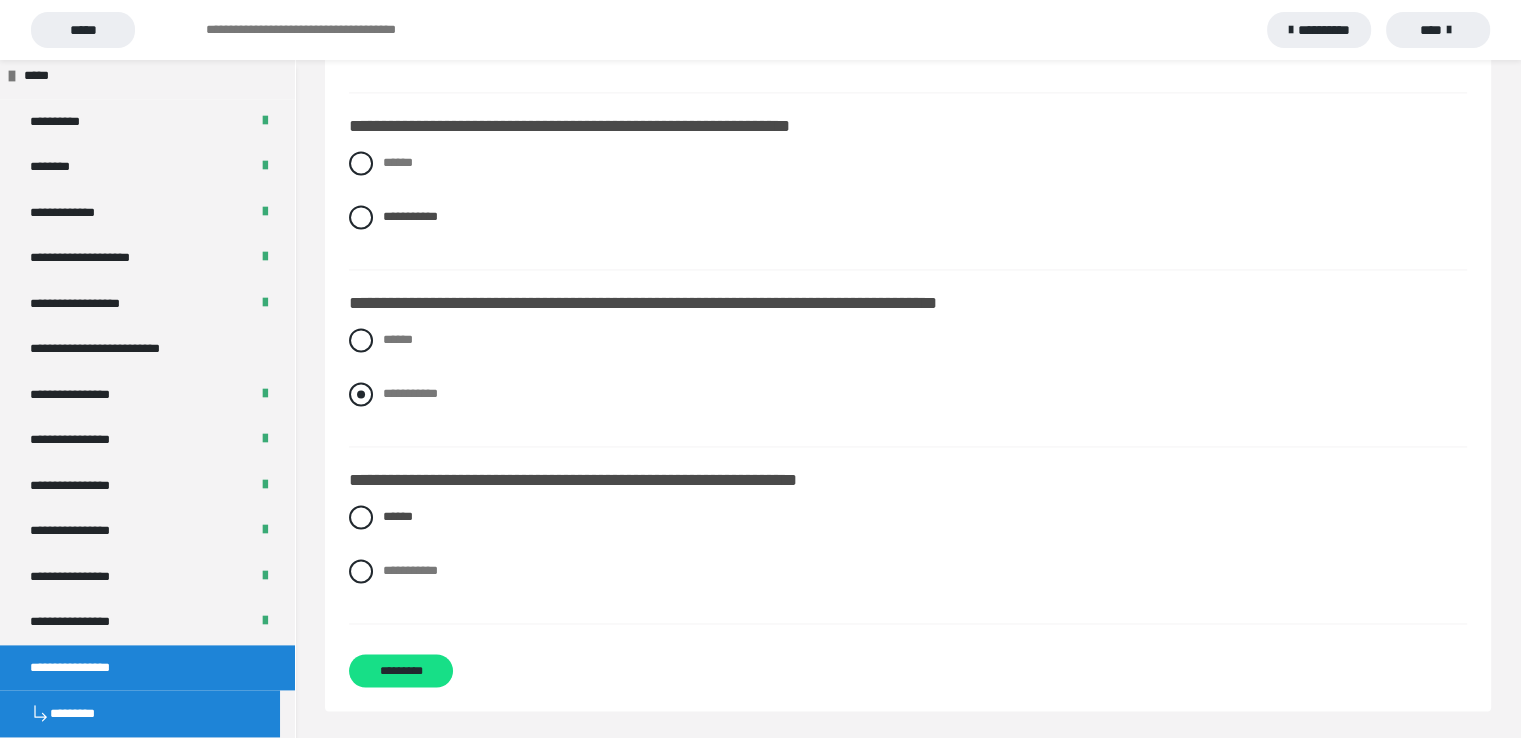 click at bounding box center (361, 394) 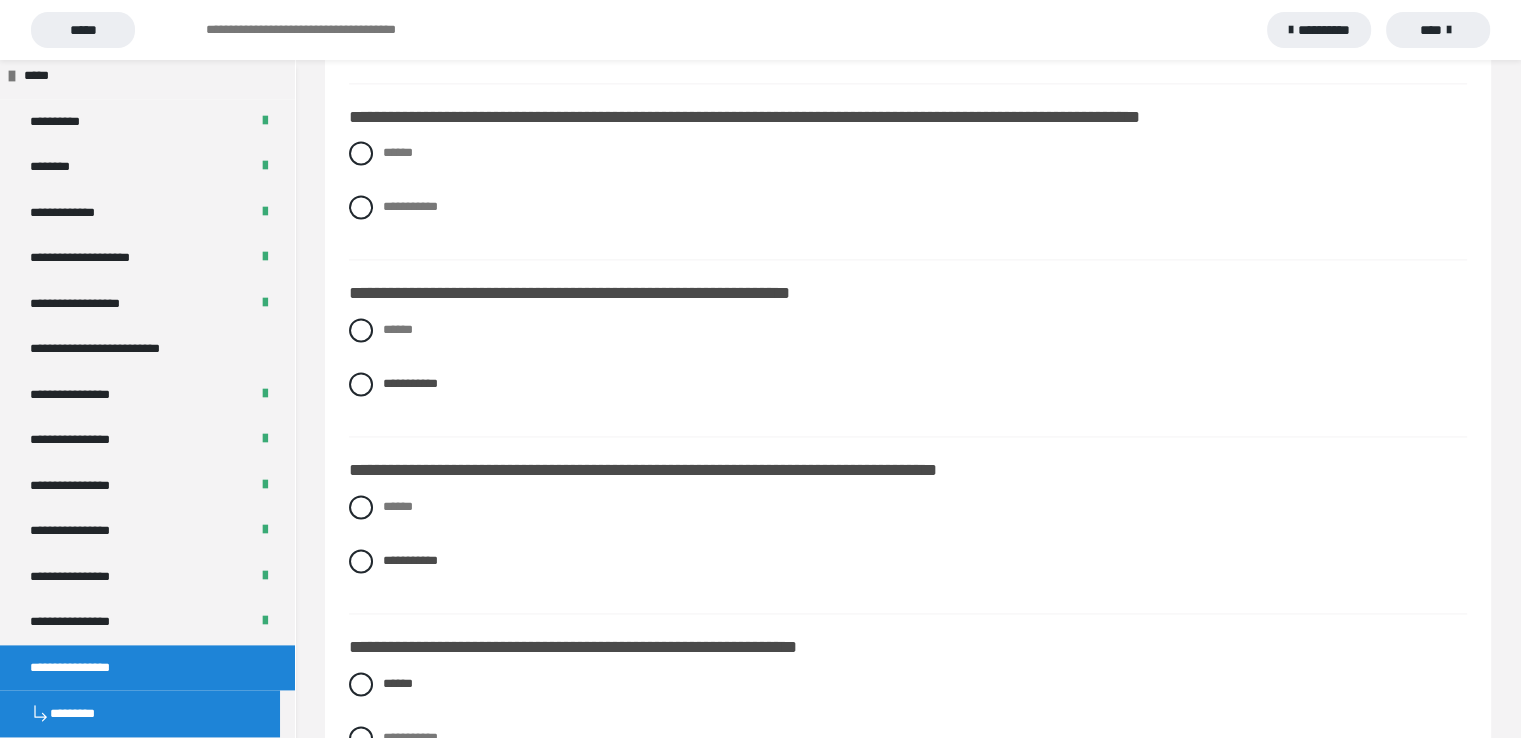 scroll, scrollTop: 2807, scrollLeft: 0, axis: vertical 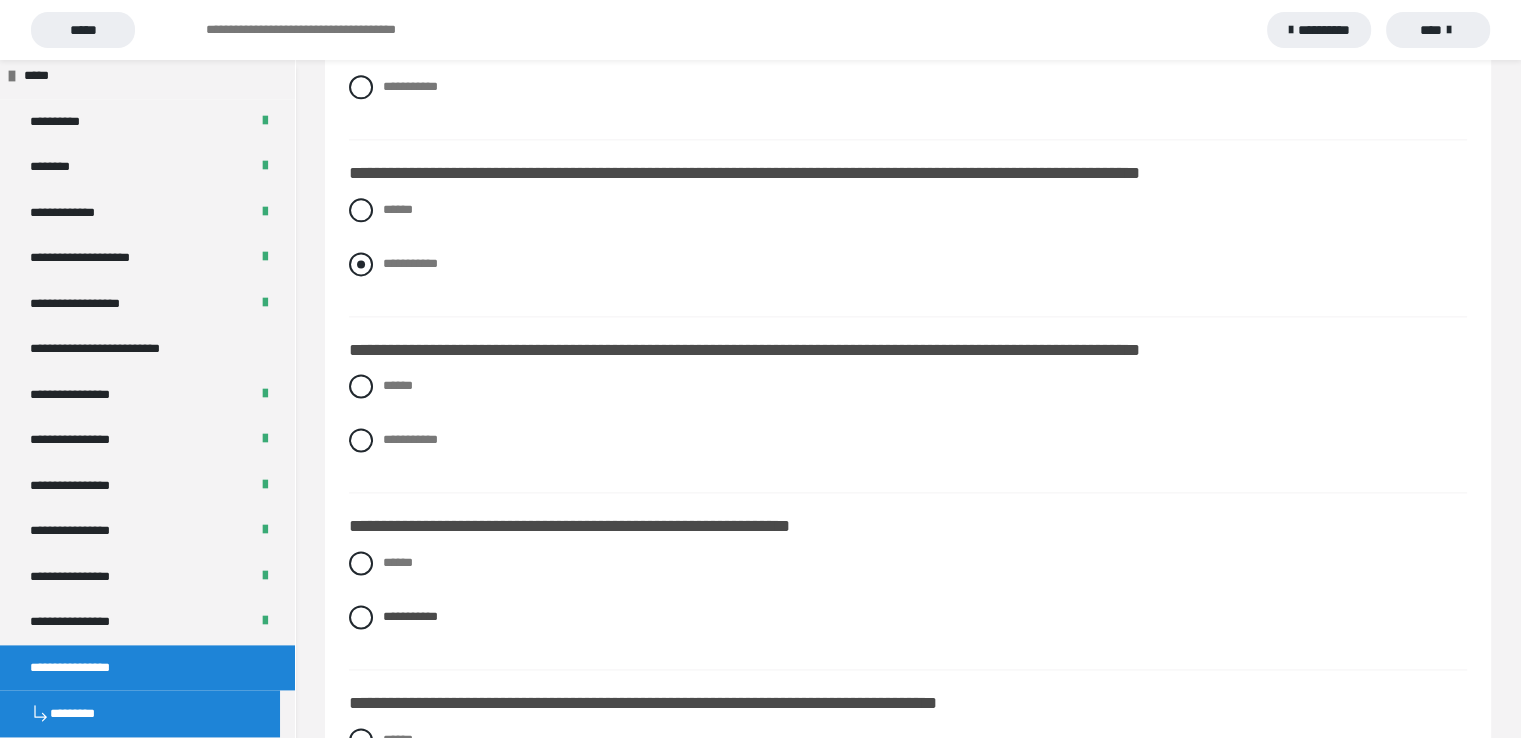 click at bounding box center [361, 264] 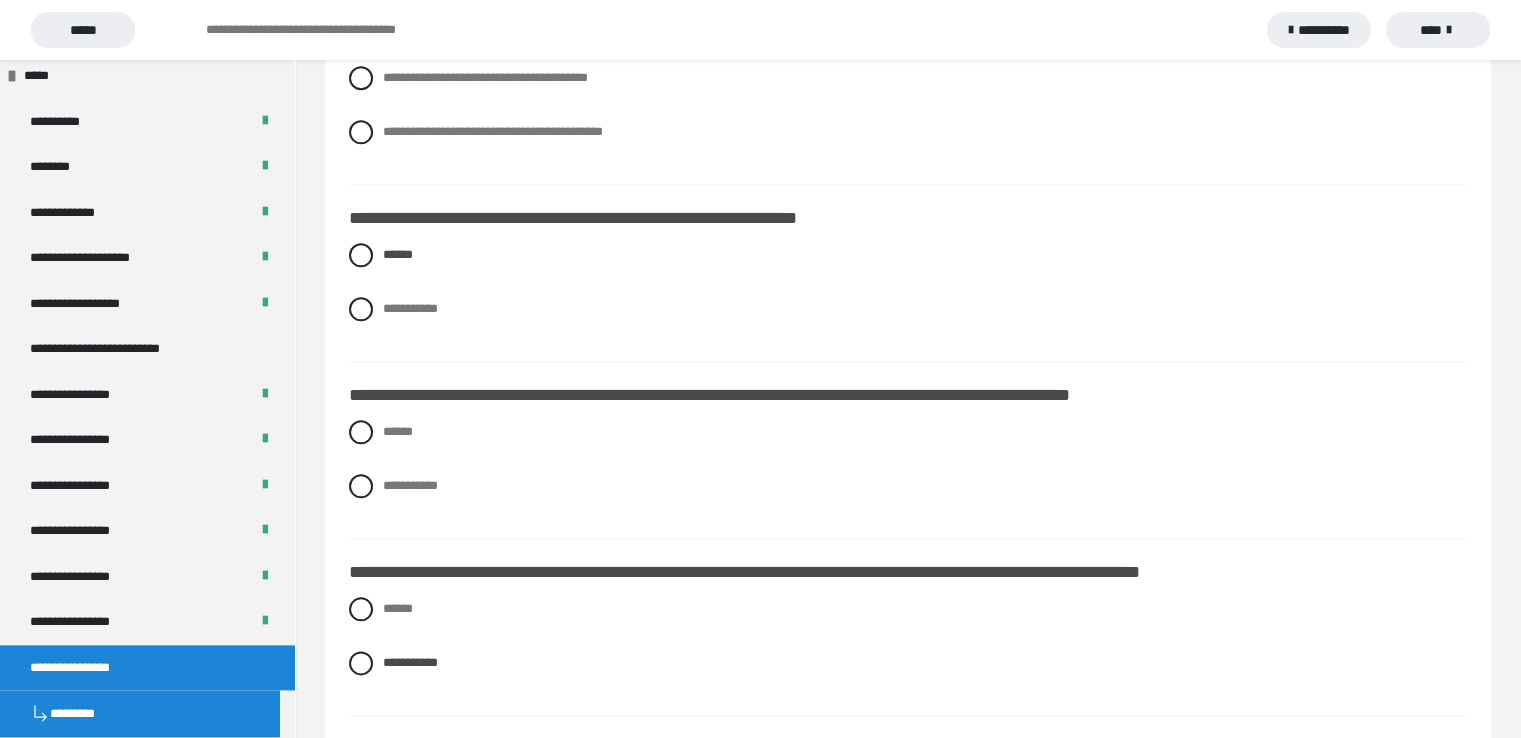 scroll, scrollTop: 2182, scrollLeft: 0, axis: vertical 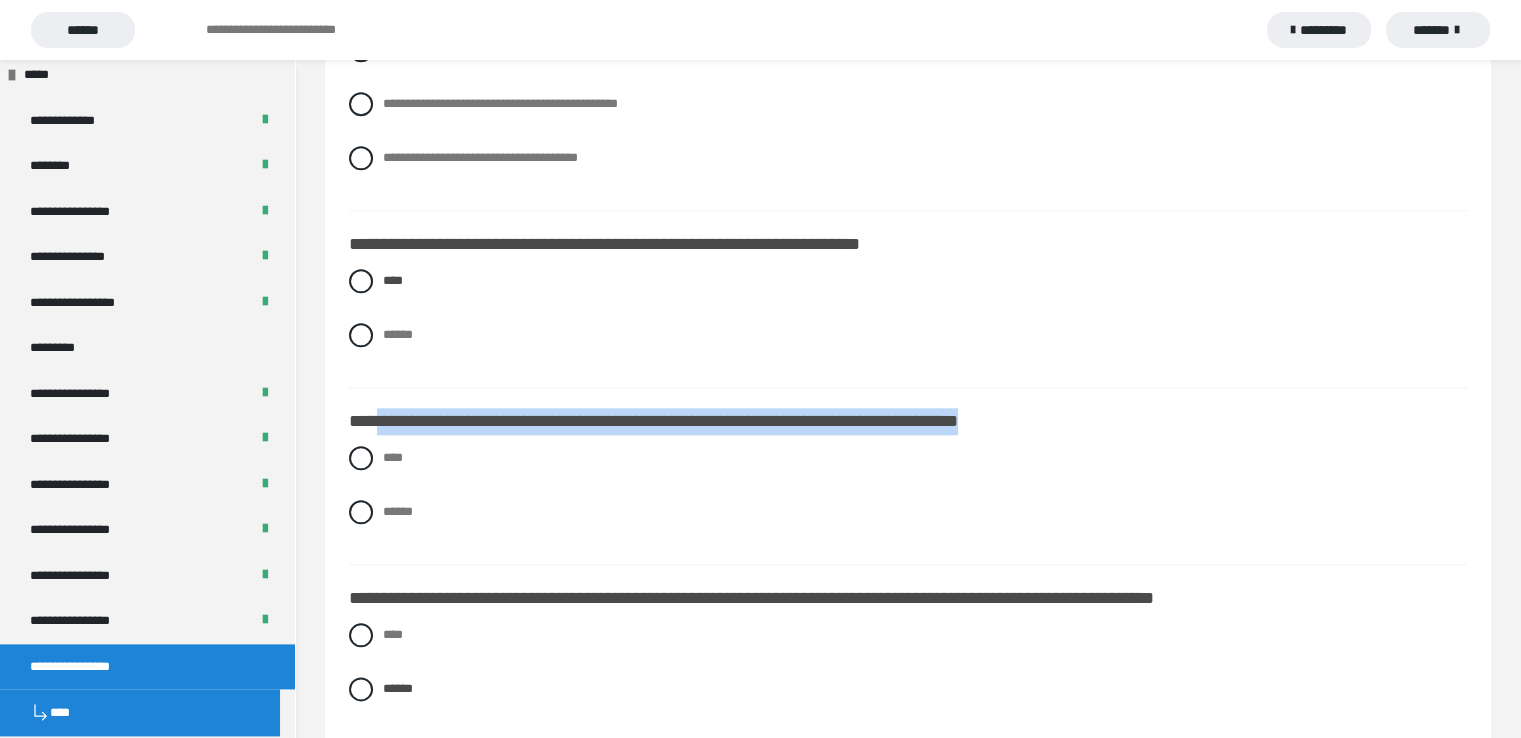 drag, startPoint x: 1038, startPoint y: 417, endPoint x: 381, endPoint y: 415, distance: 657.00305 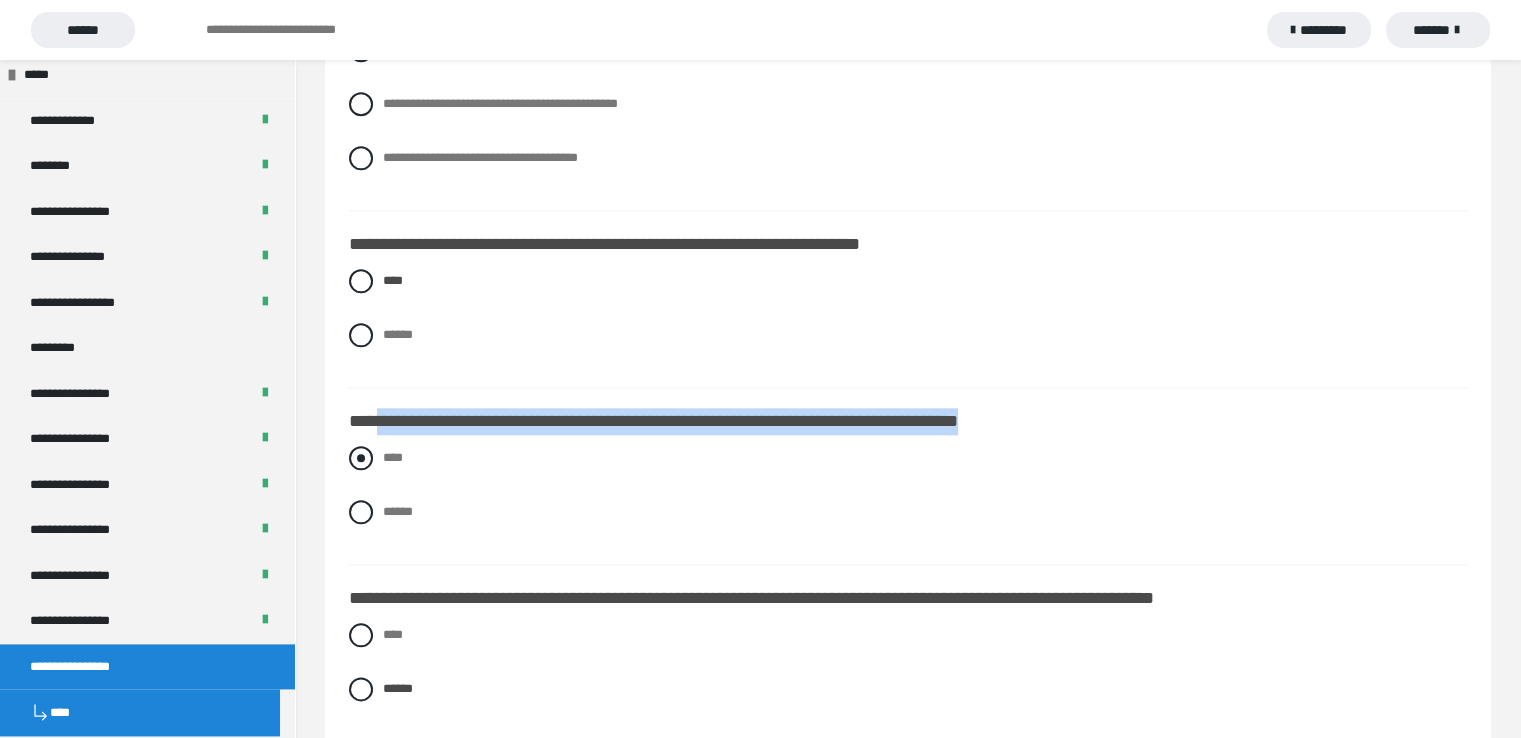 click at bounding box center (361, 458) 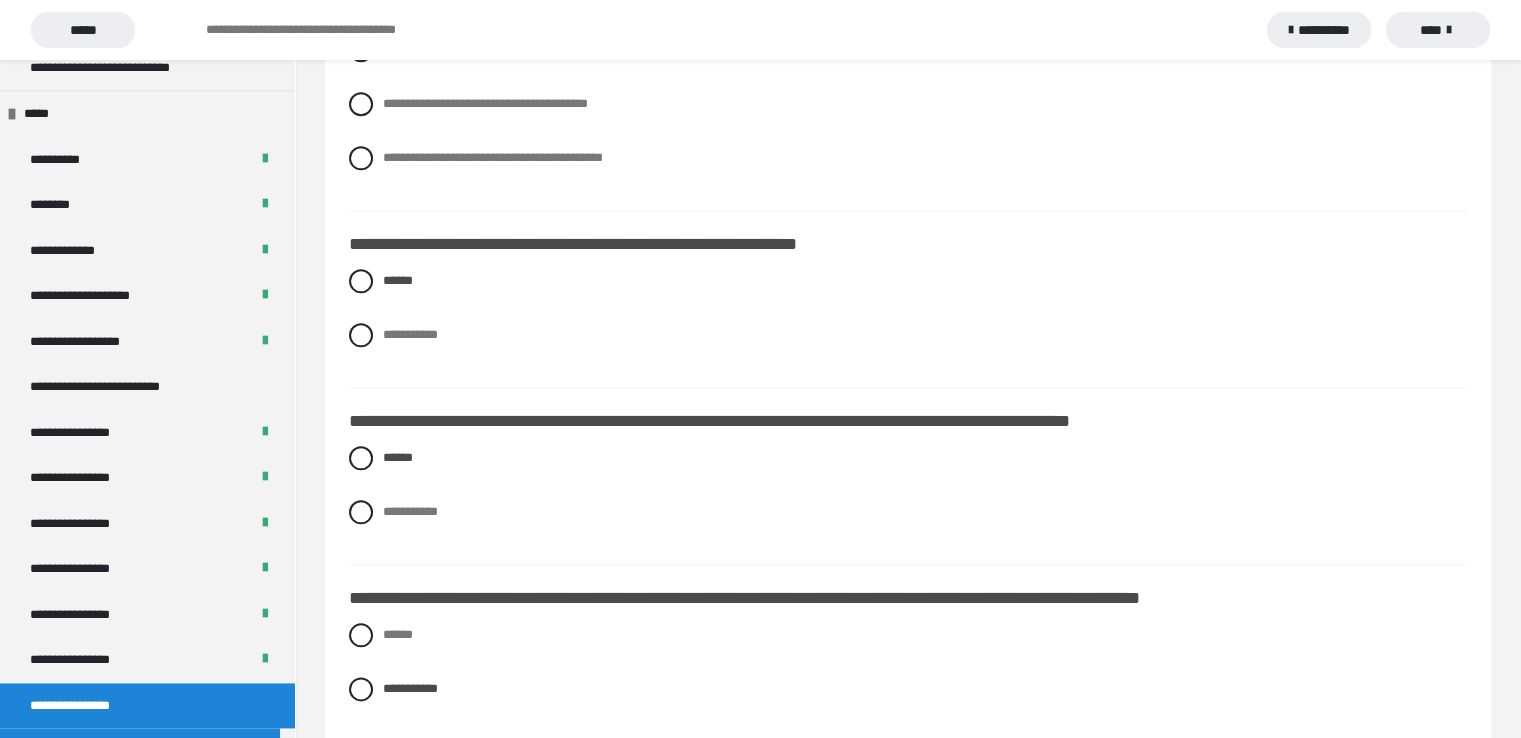 scroll, scrollTop: 2514, scrollLeft: 0, axis: vertical 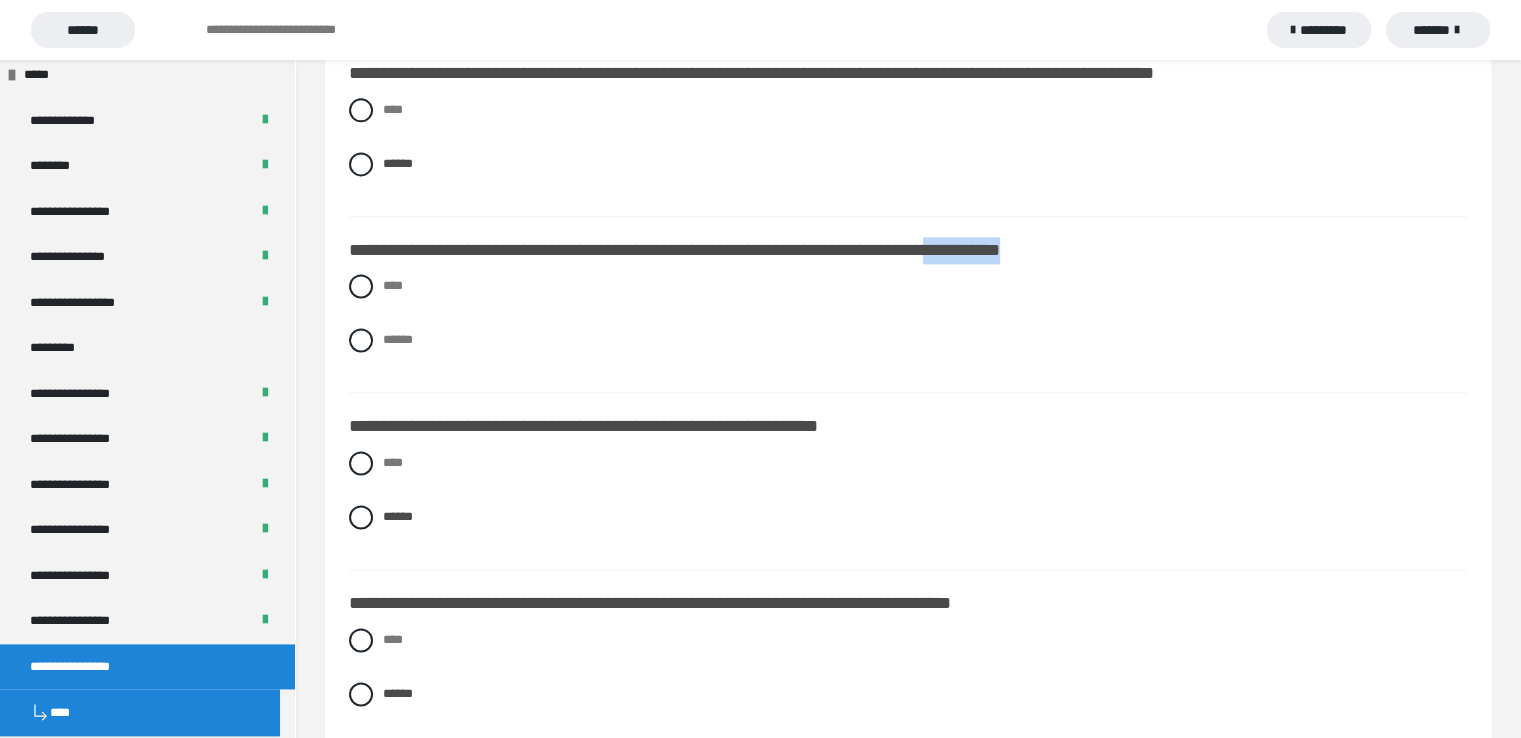 drag, startPoint x: 1134, startPoint y: 251, endPoint x: 1043, endPoint y: 250, distance: 91.00549 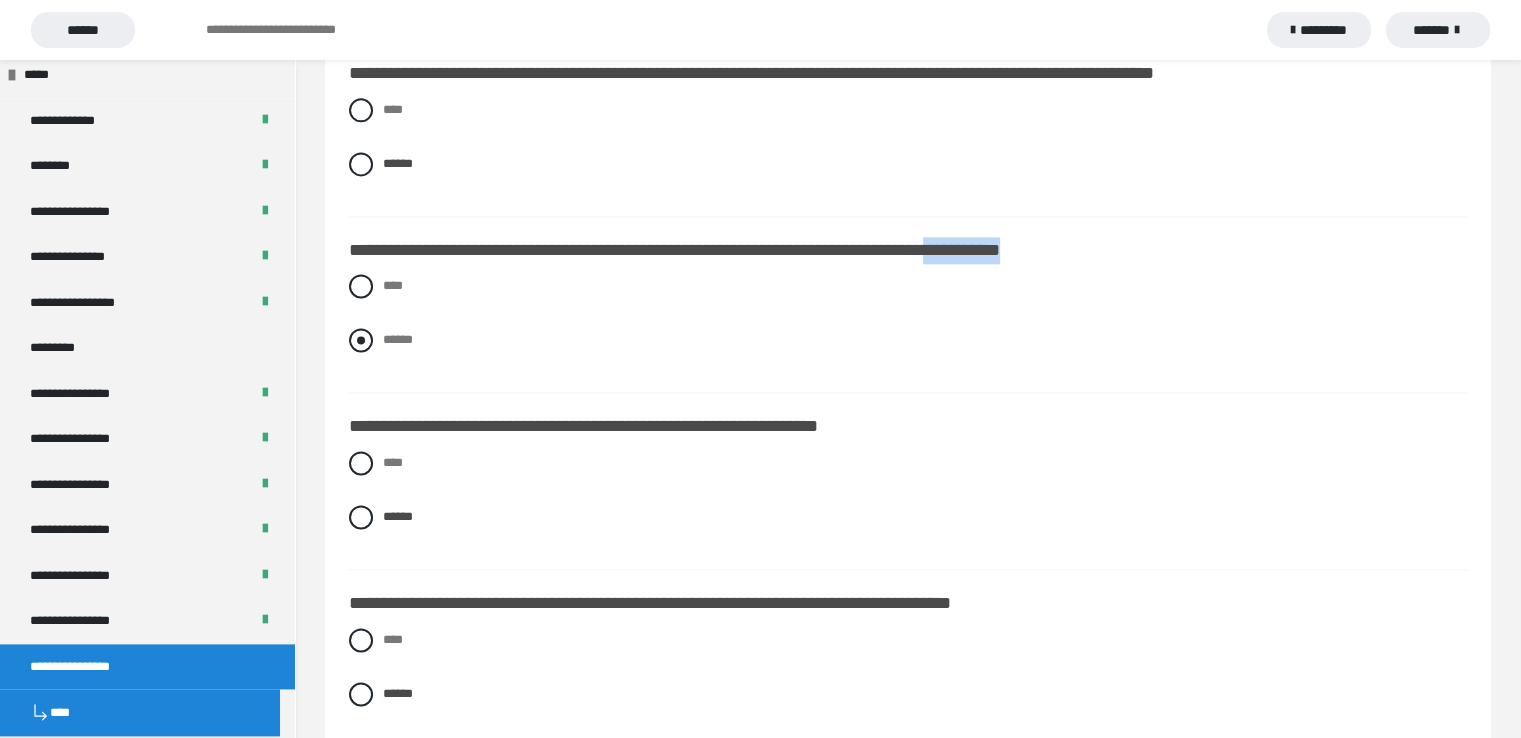 click at bounding box center [361, 340] 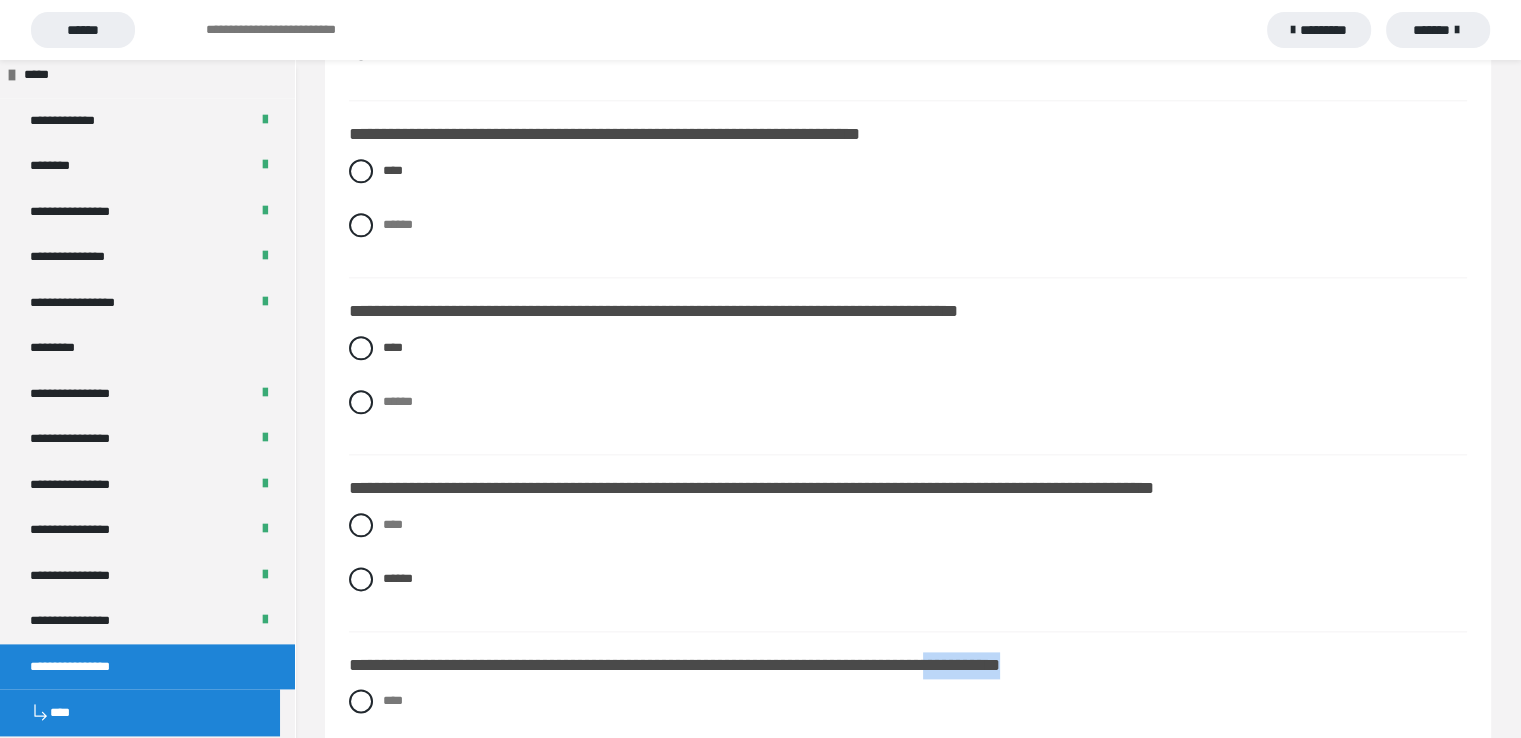 scroll, scrollTop: 2007, scrollLeft: 0, axis: vertical 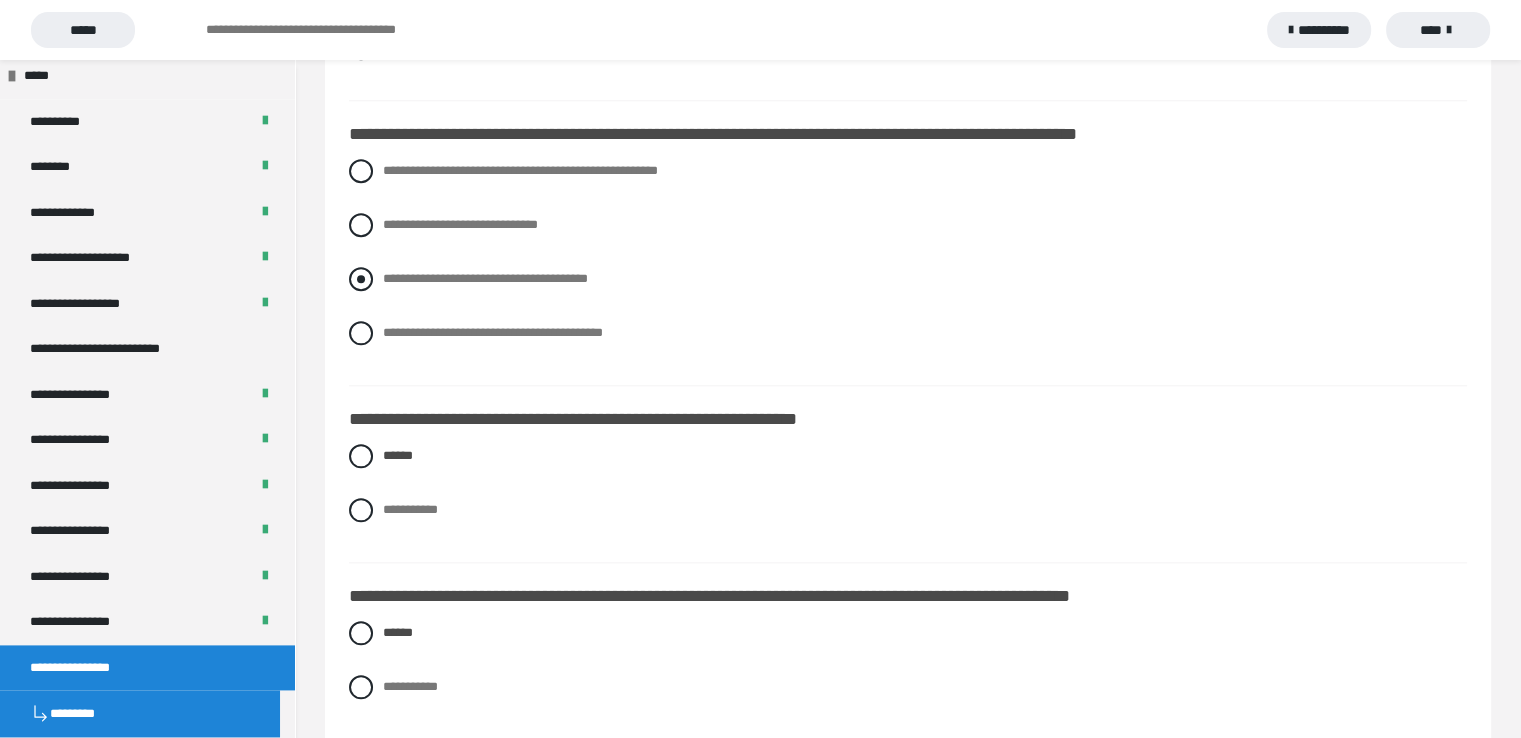 click at bounding box center [361, 279] 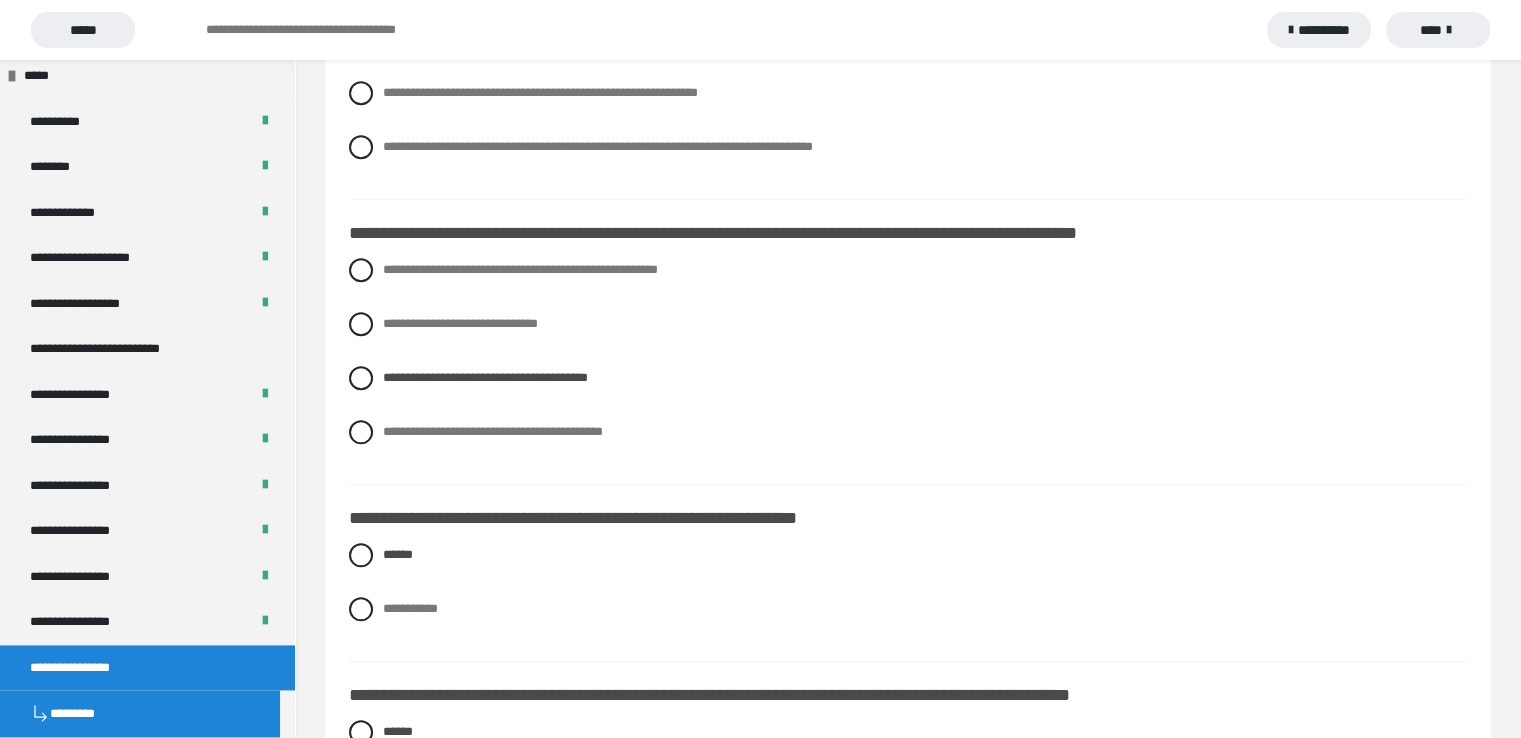 scroll, scrollTop: 1907, scrollLeft: 0, axis: vertical 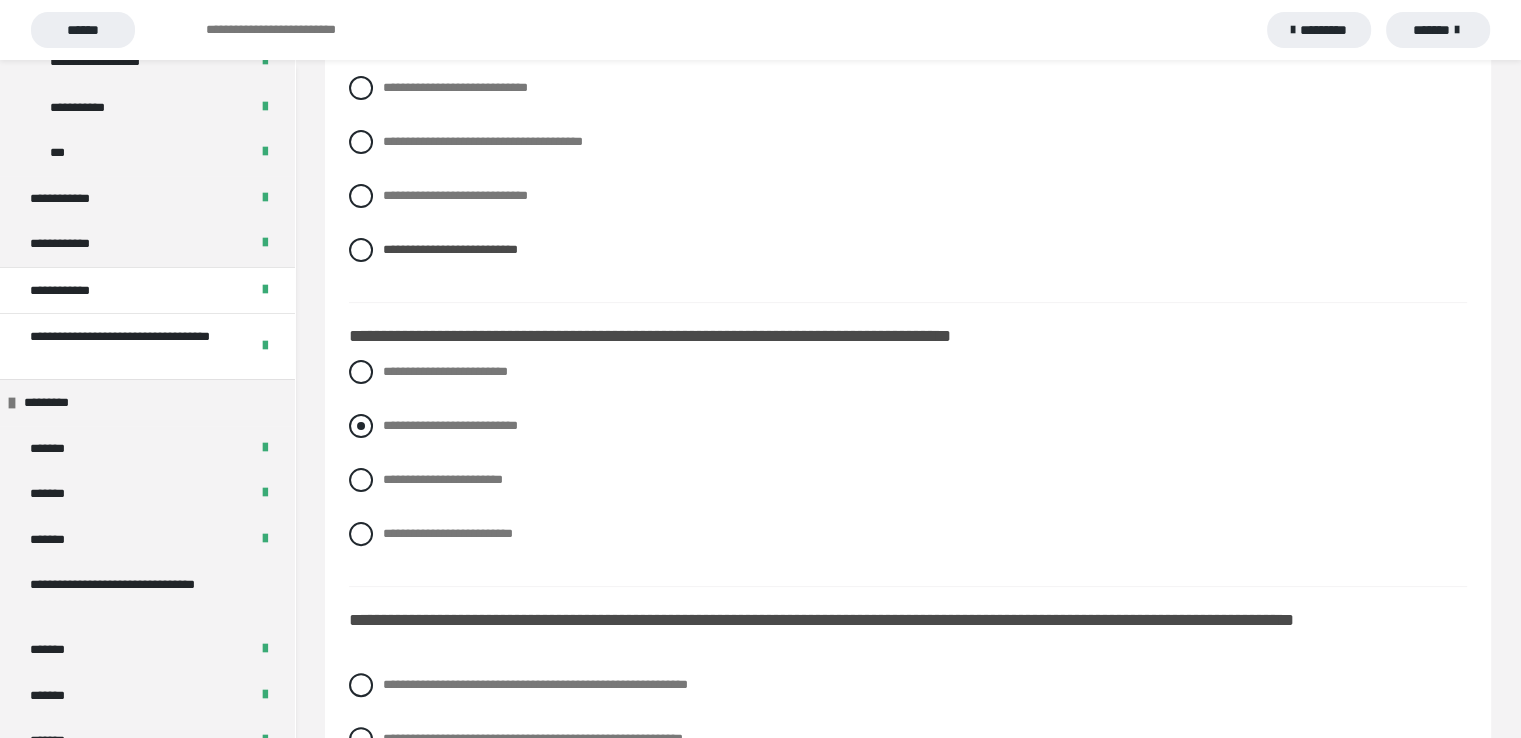 click at bounding box center [361, 426] 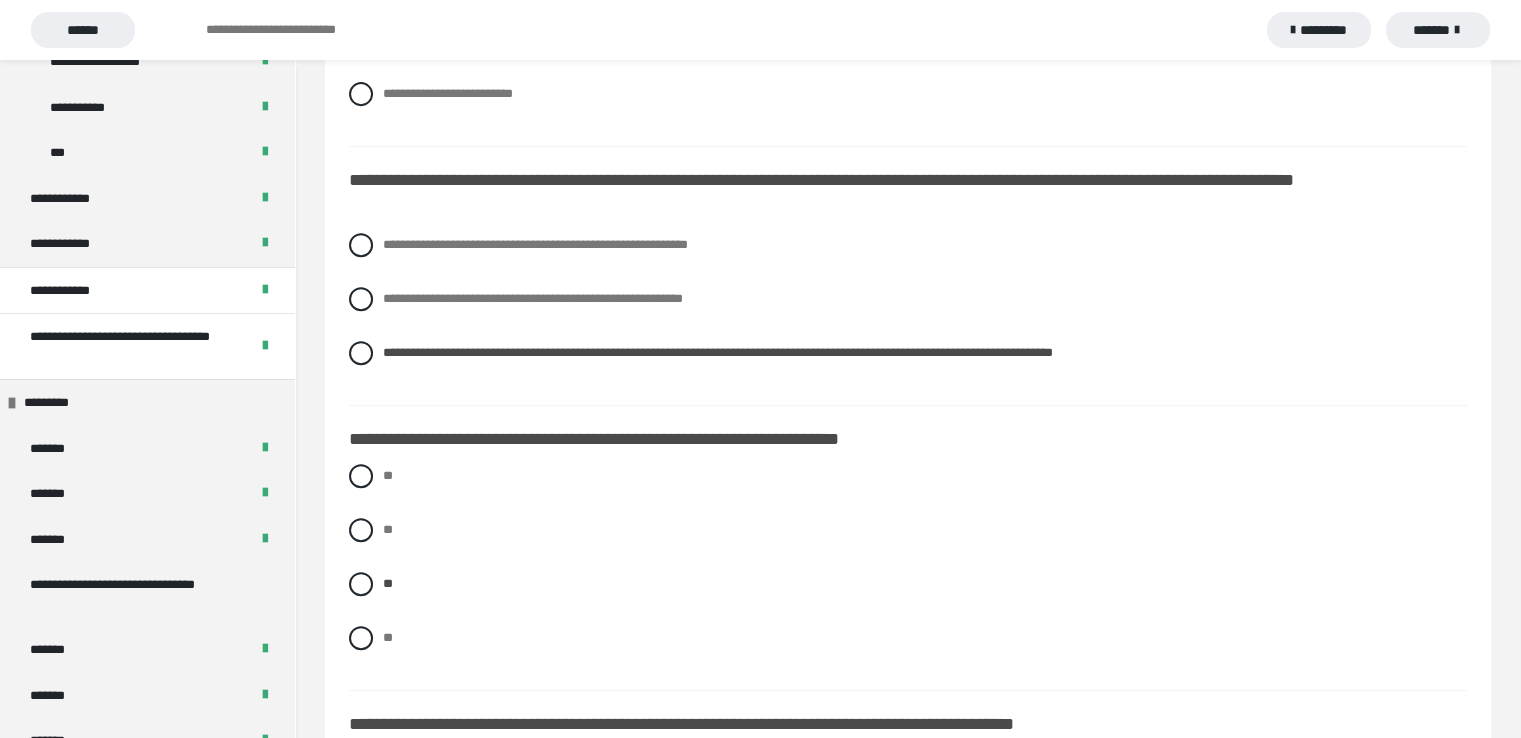 scroll, scrollTop: 860, scrollLeft: 0, axis: vertical 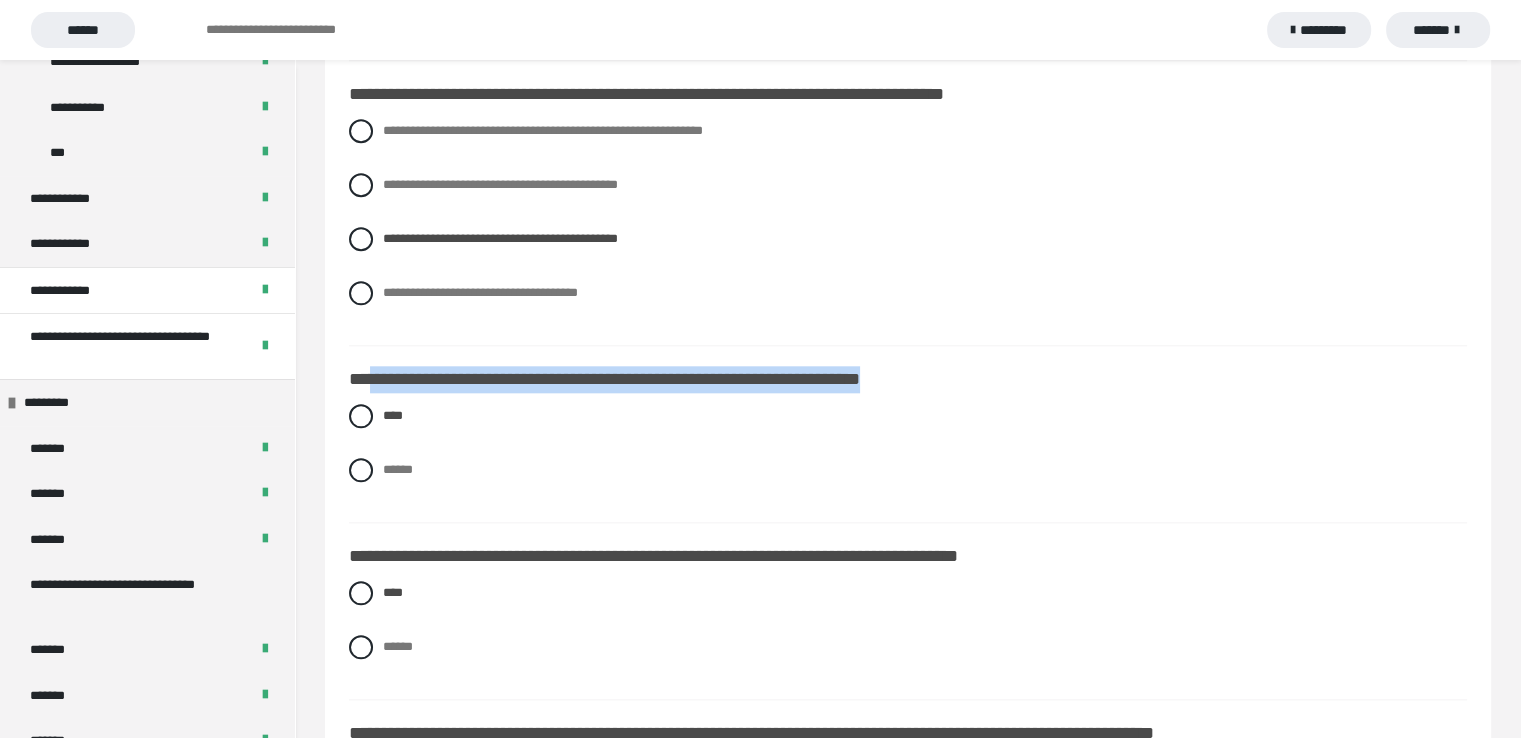 drag, startPoint x: 922, startPoint y: 377, endPoint x: 368, endPoint y: 367, distance: 554.0903 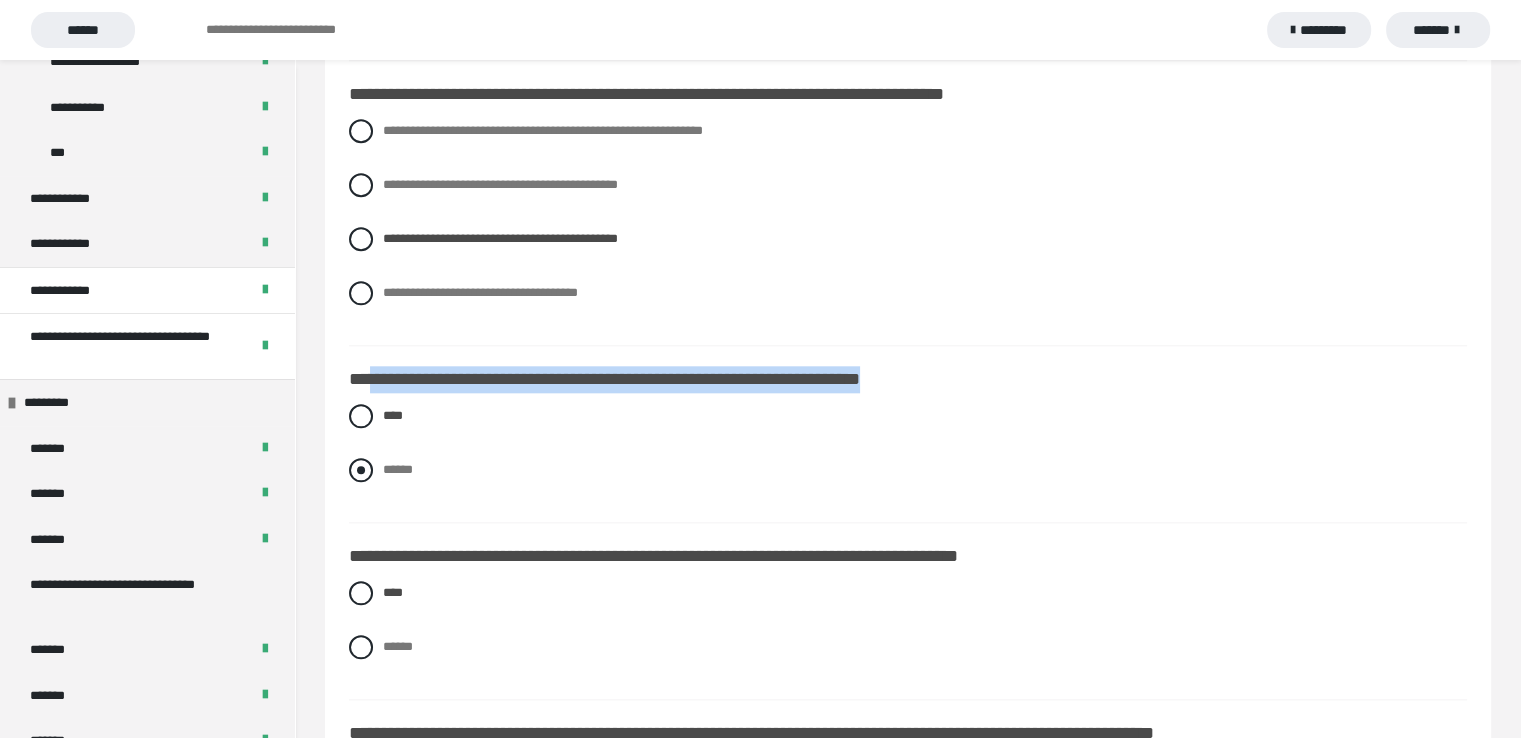 click at bounding box center [361, 470] 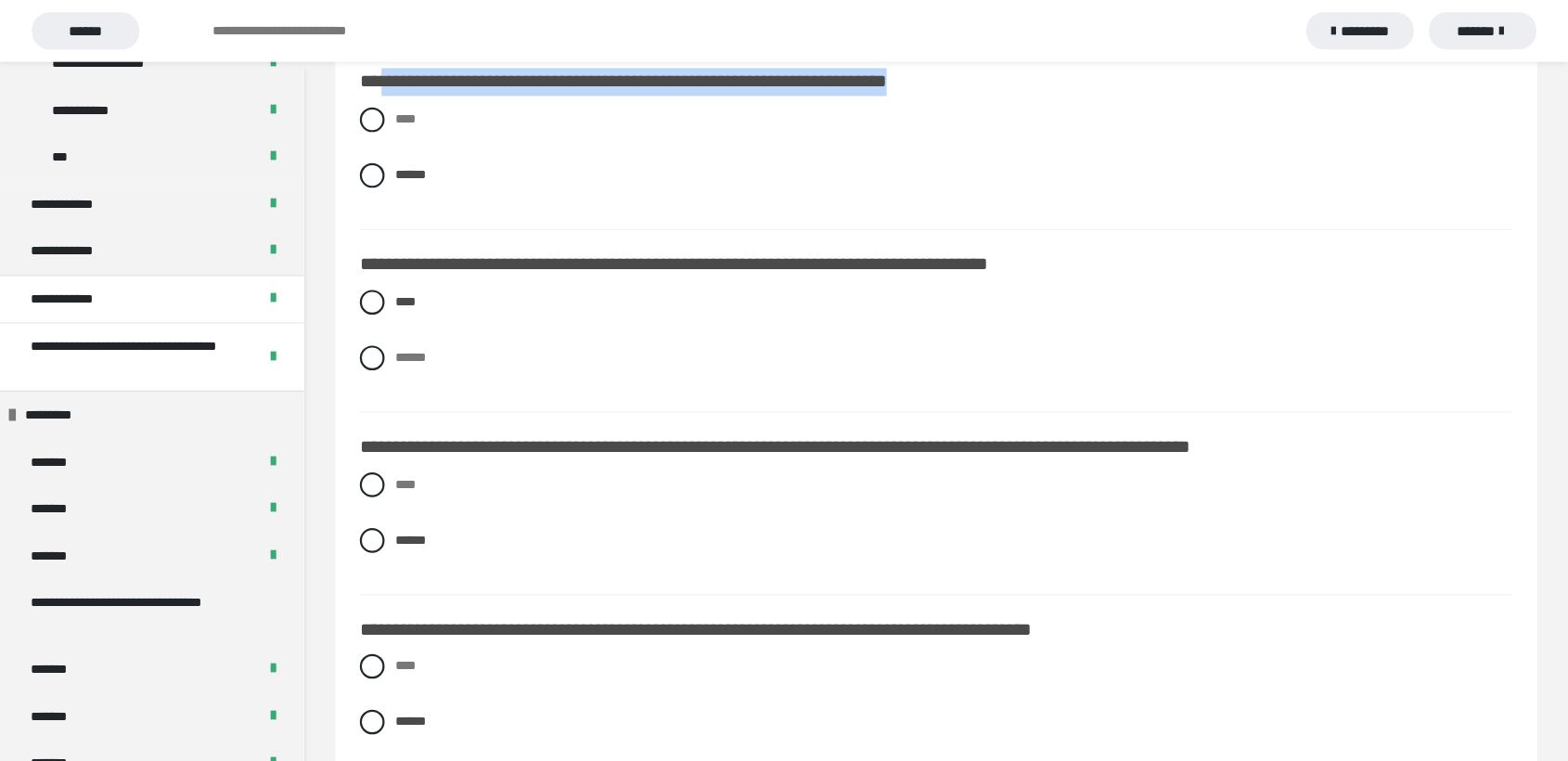 scroll, scrollTop: 2178, scrollLeft: 0, axis: vertical 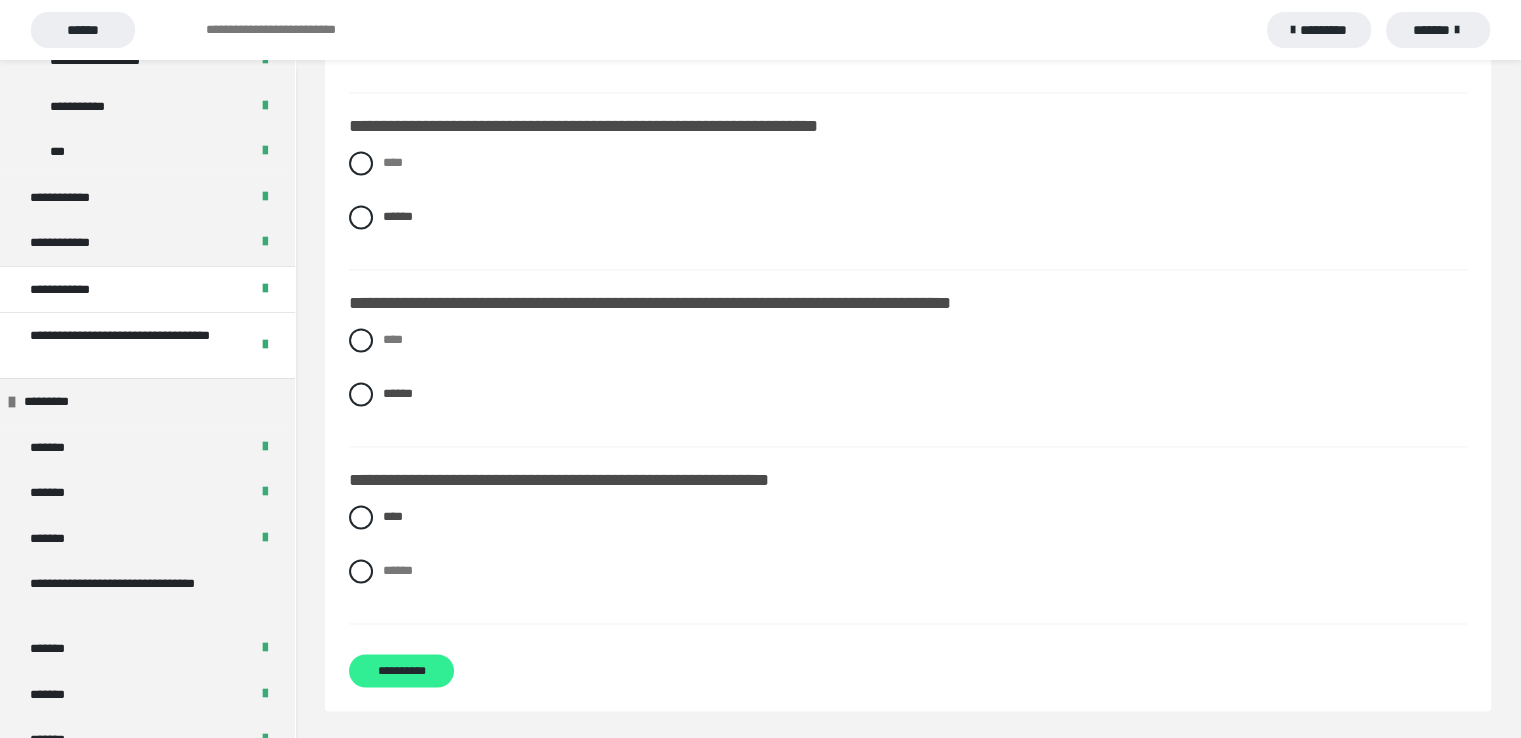 click on "**********" at bounding box center [401, 670] 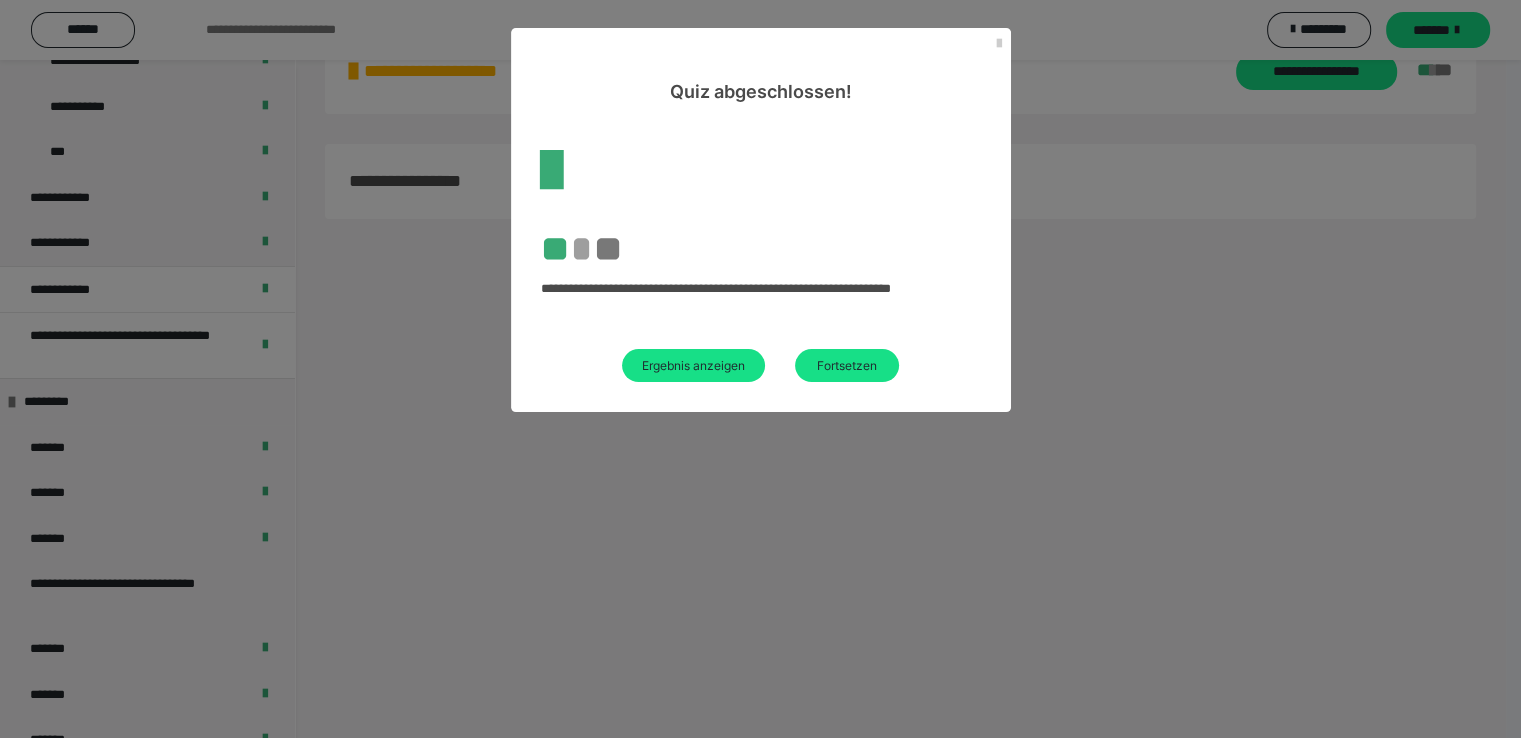 scroll, scrollTop: 60, scrollLeft: 0, axis: vertical 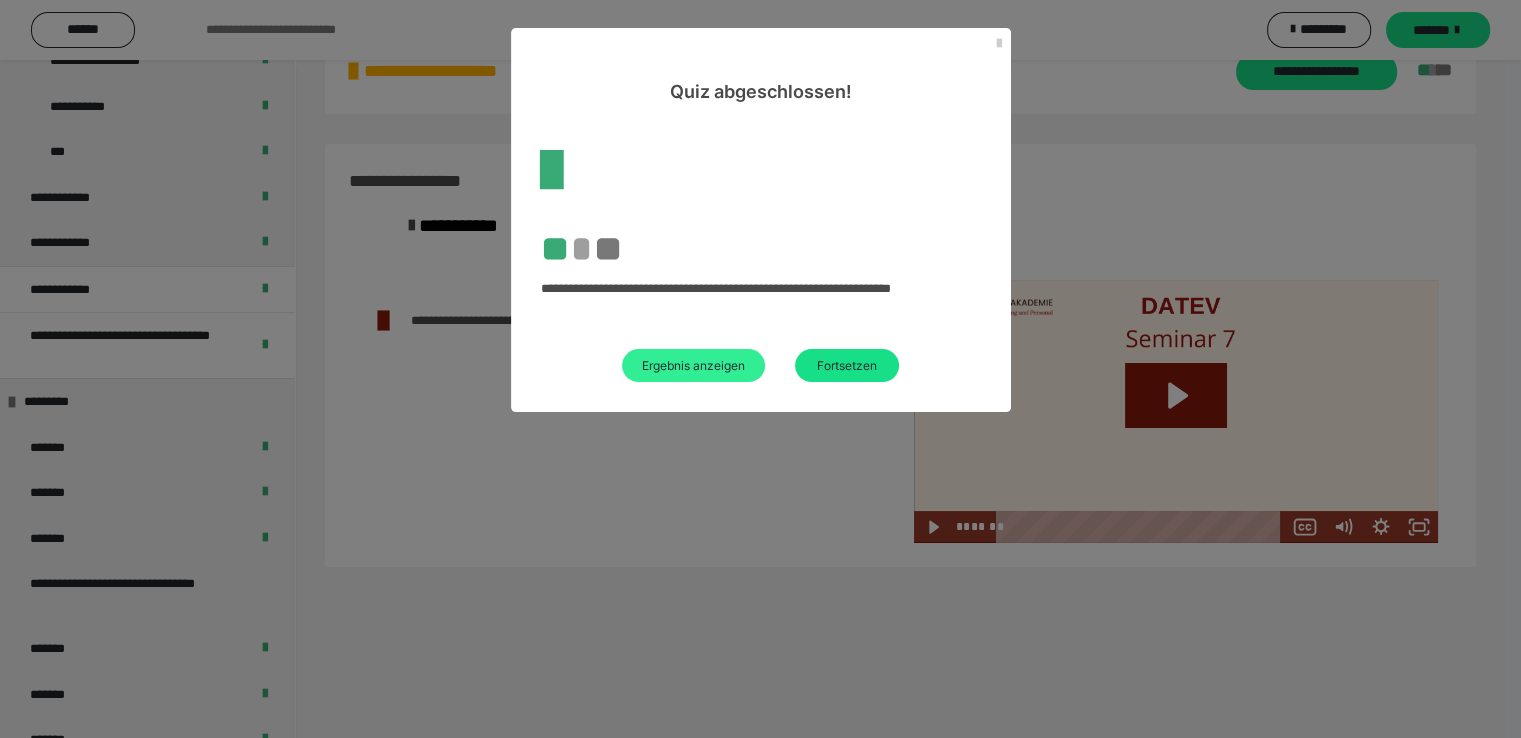 click on "Ergebnis anzeigen" at bounding box center [693, 365] 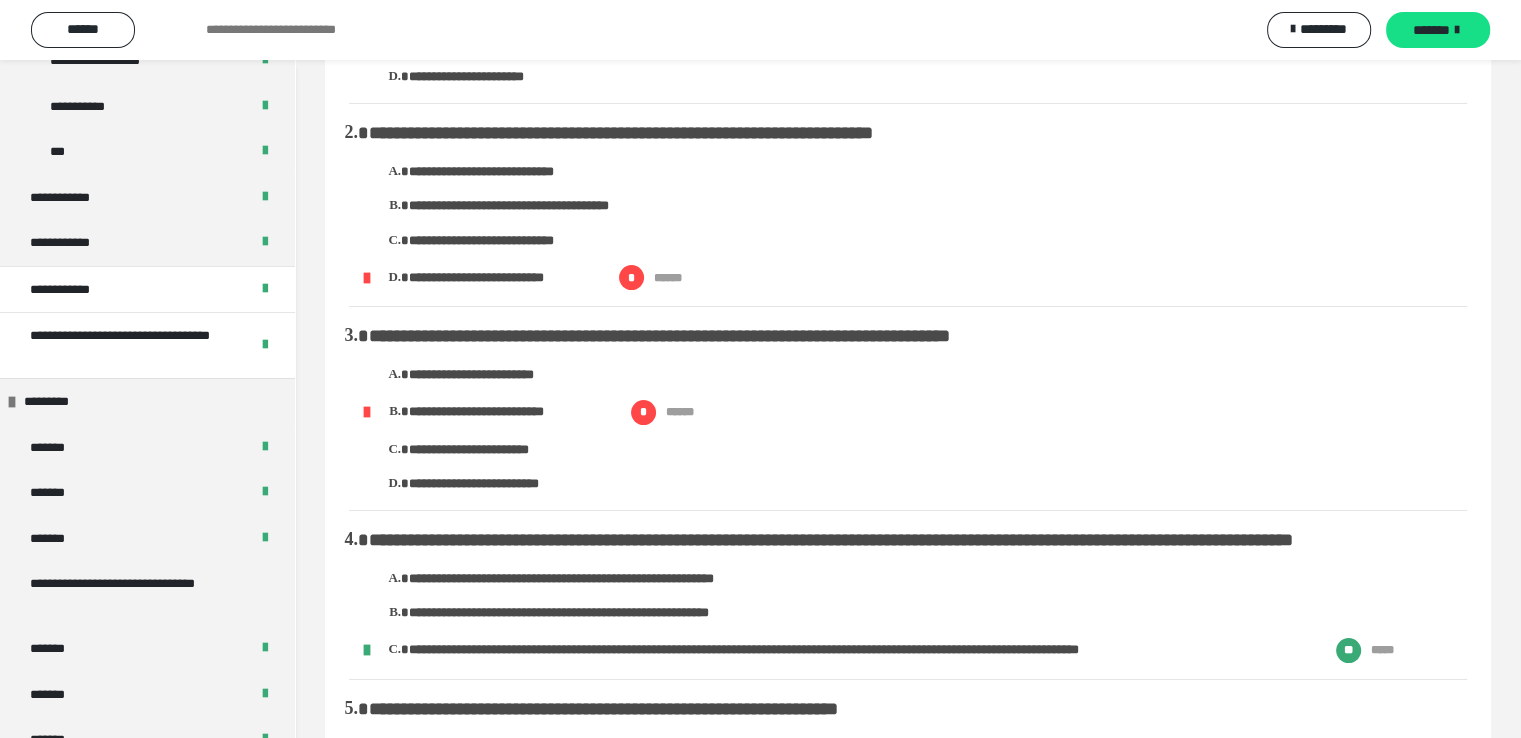 scroll, scrollTop: 258, scrollLeft: 0, axis: vertical 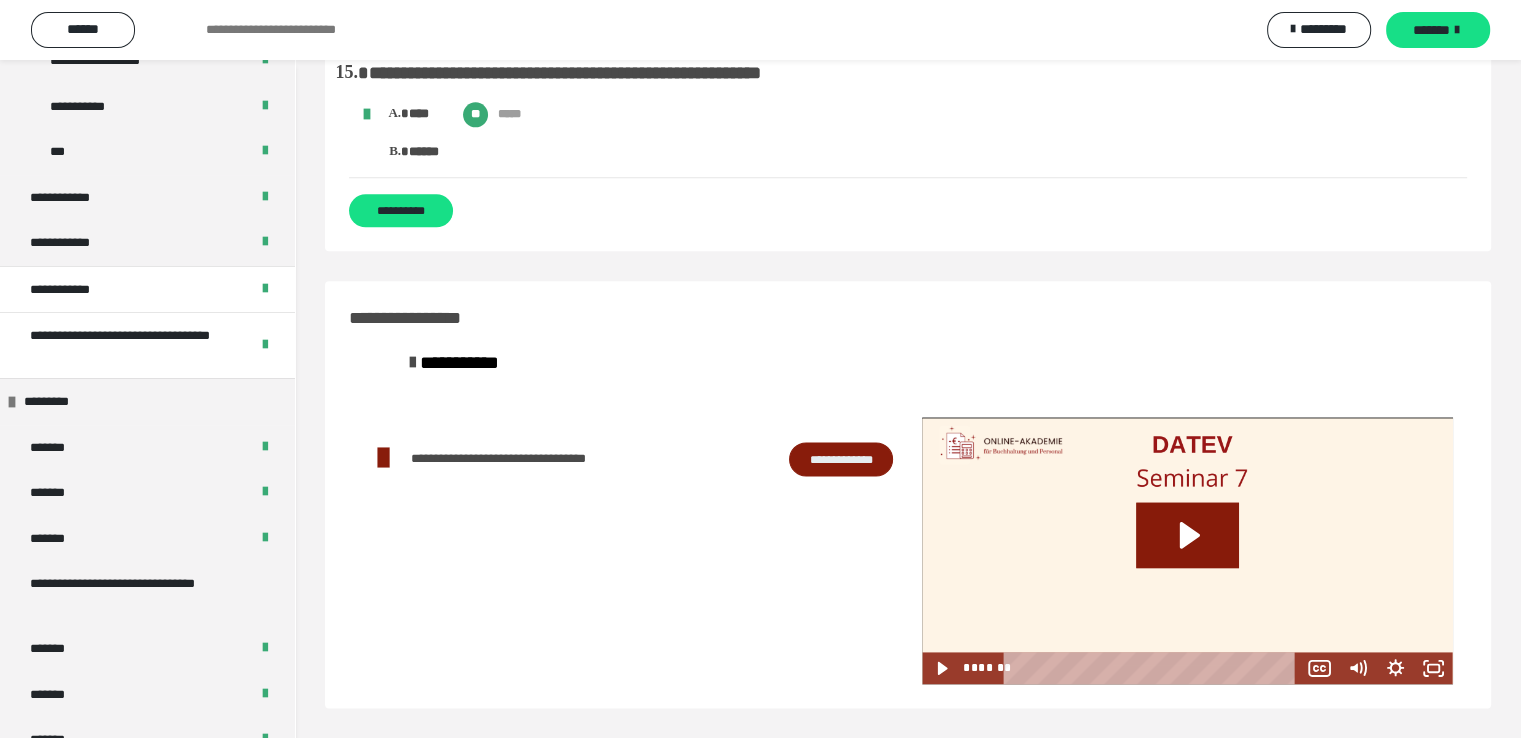 click on "**********" at bounding box center (401, 210) 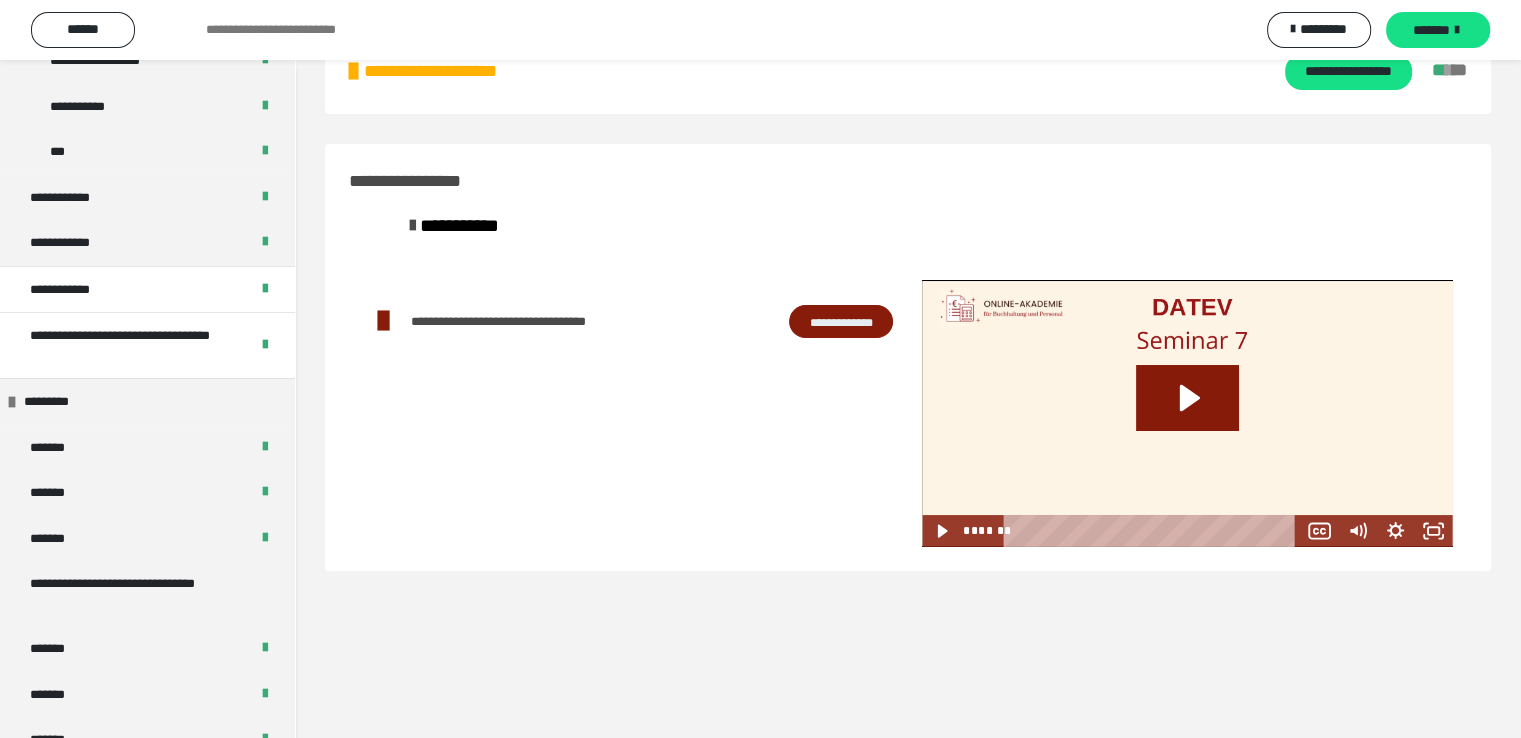scroll, scrollTop: 0, scrollLeft: 0, axis: both 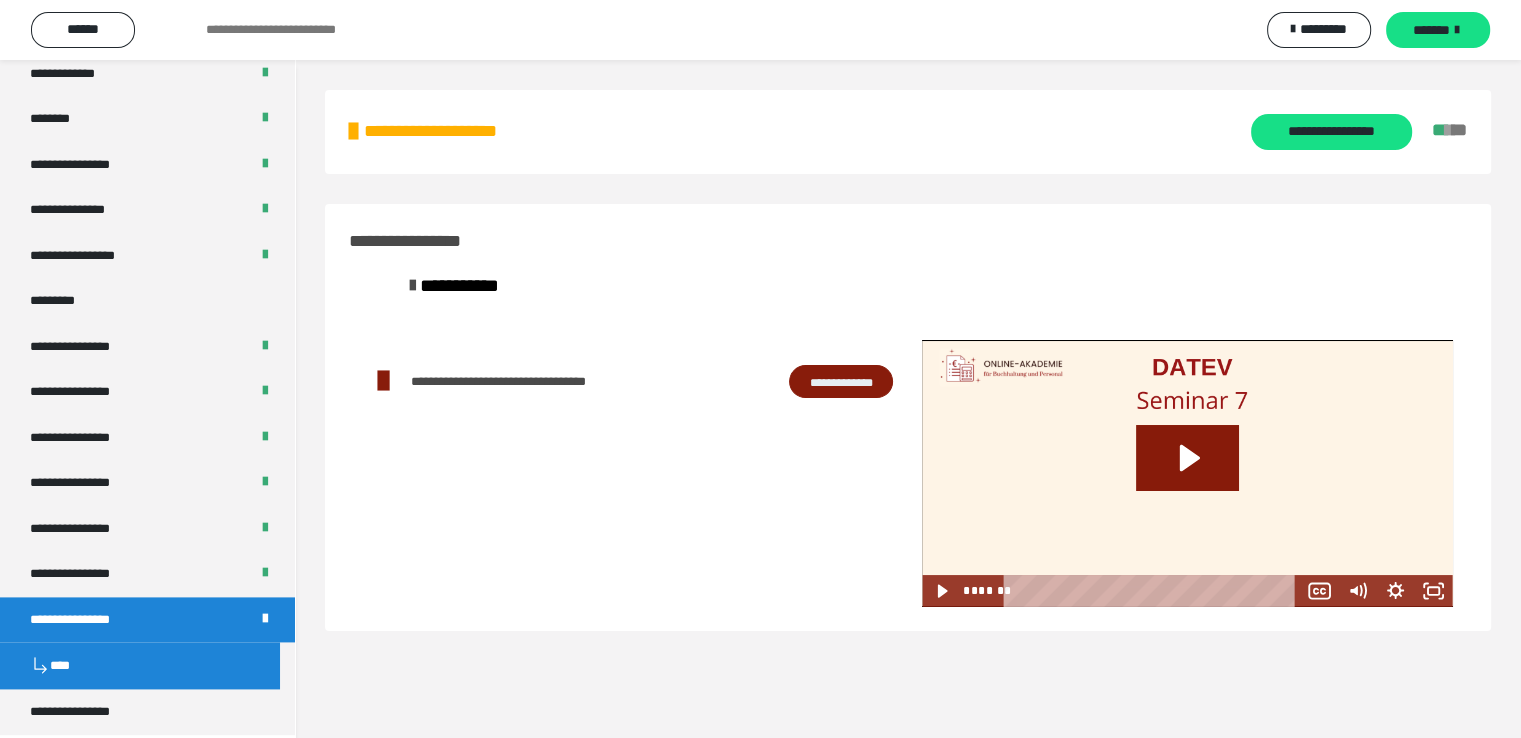 drag, startPoint x: 1456, startPoint y: 28, endPoint x: 1433, endPoint y: 89, distance: 65.192024 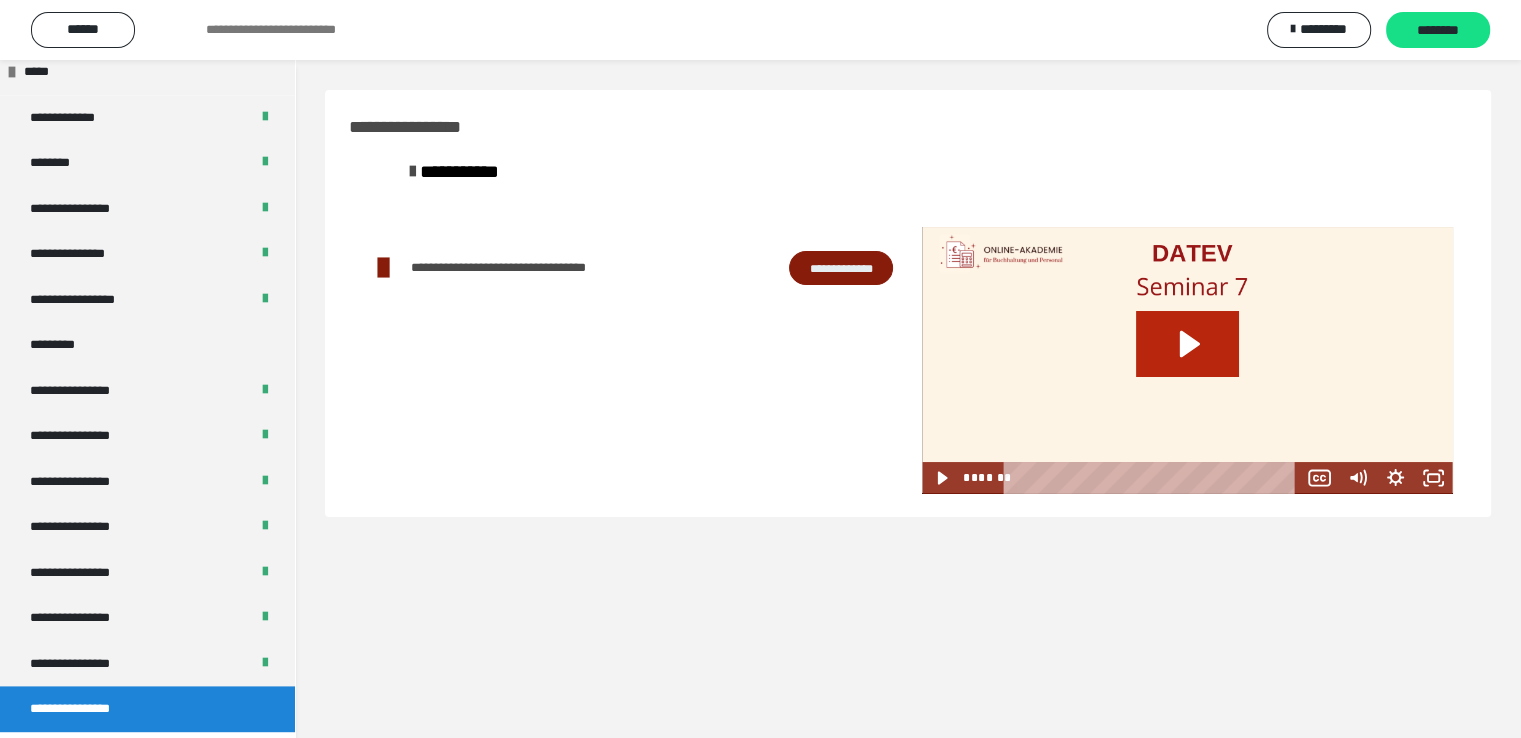 scroll, scrollTop: 2476, scrollLeft: 0, axis: vertical 